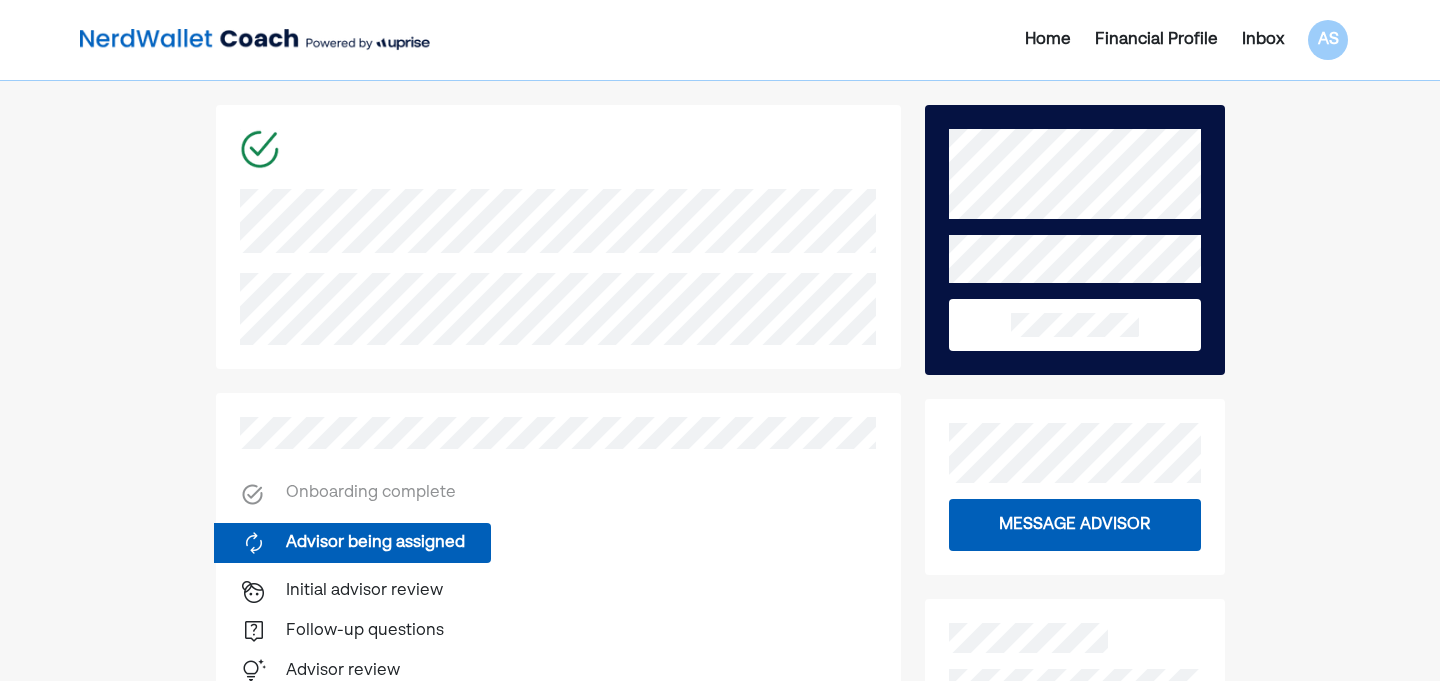 scroll, scrollTop: 0, scrollLeft: 0, axis: both 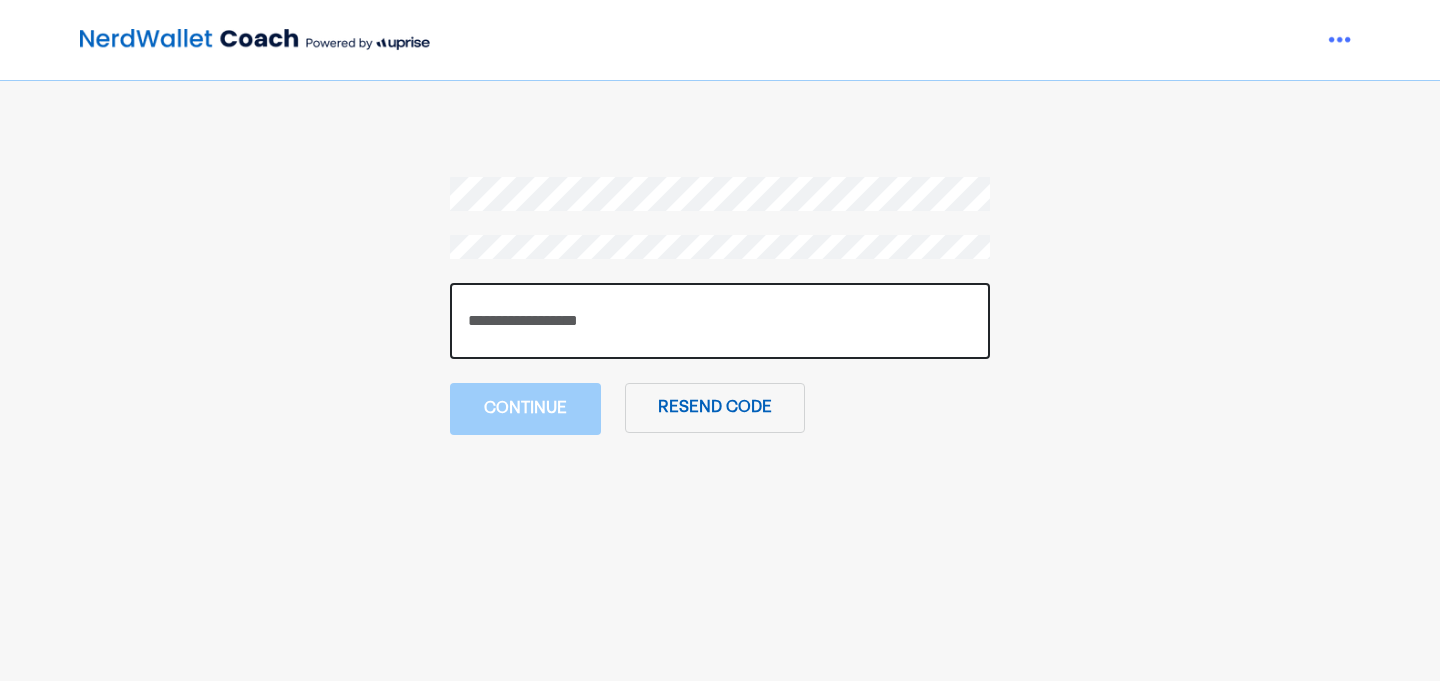 click at bounding box center [720, 321] 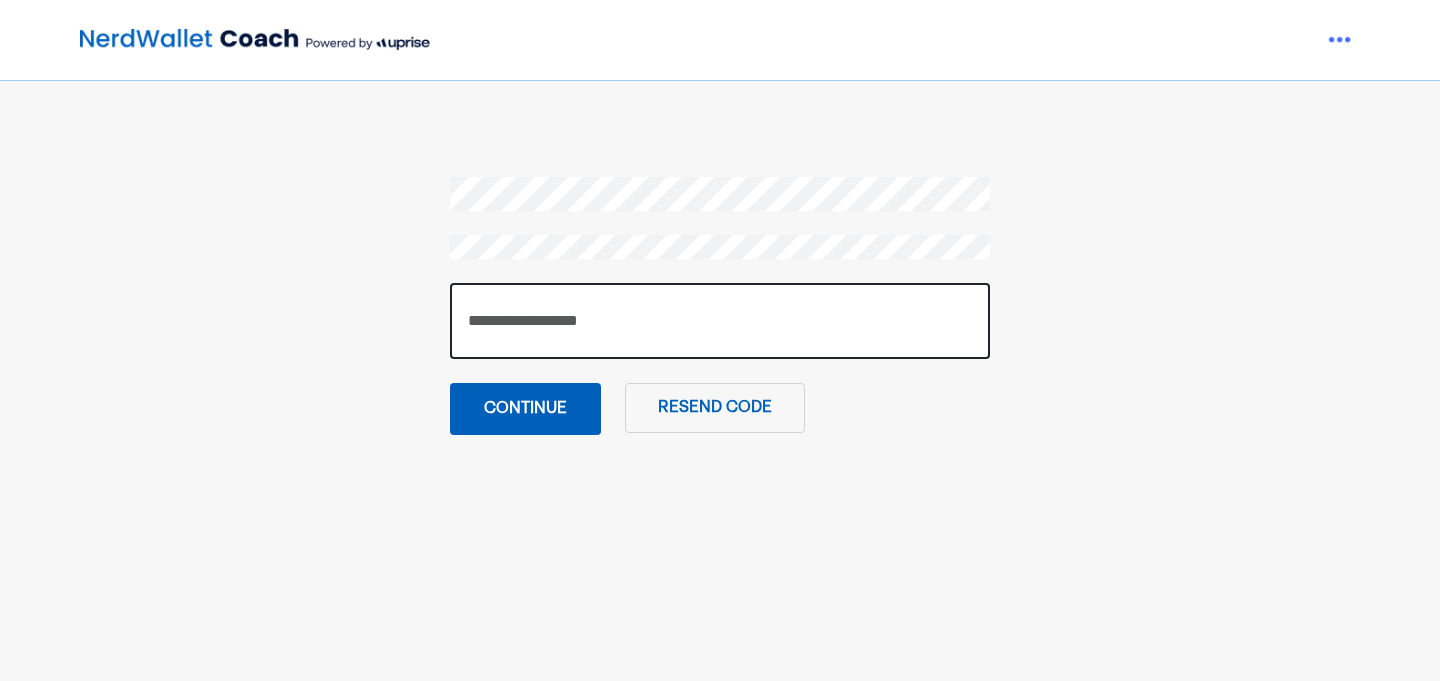 type on "******" 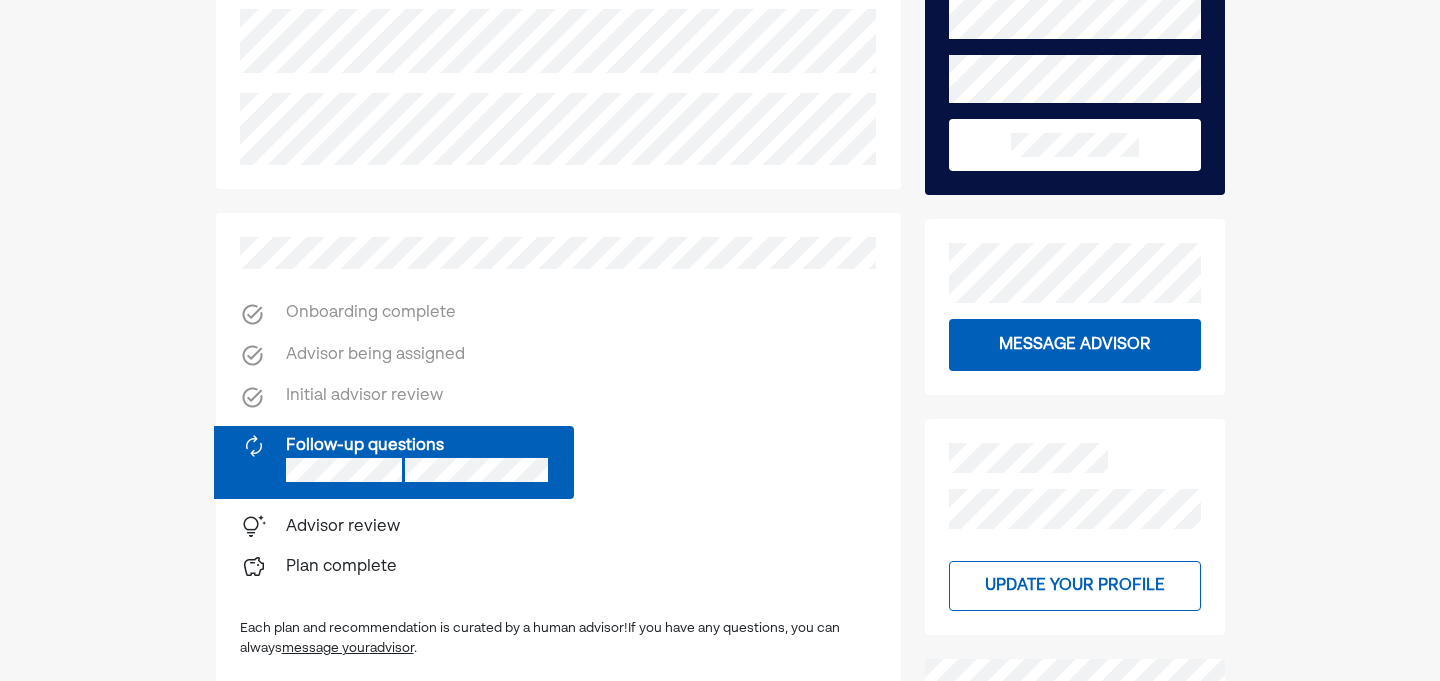 scroll, scrollTop: 201, scrollLeft: 0, axis: vertical 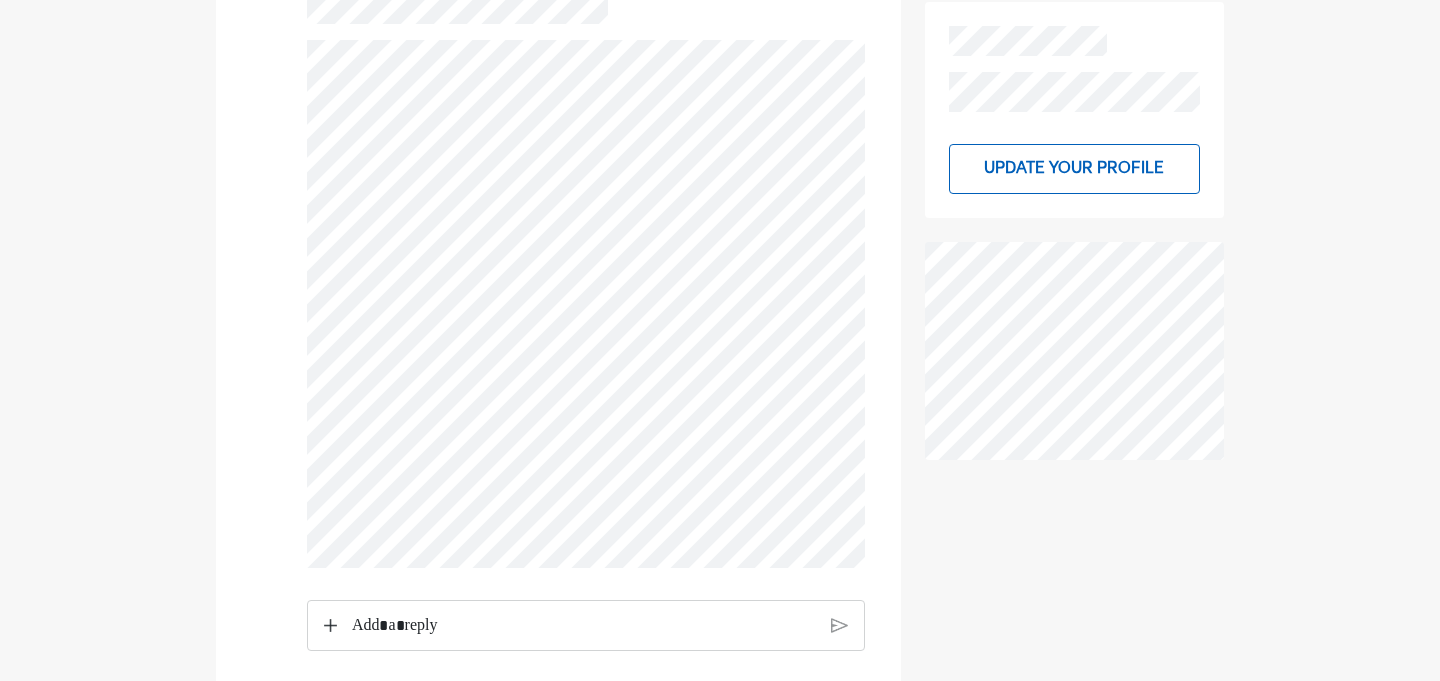 click at bounding box center (583, 626) 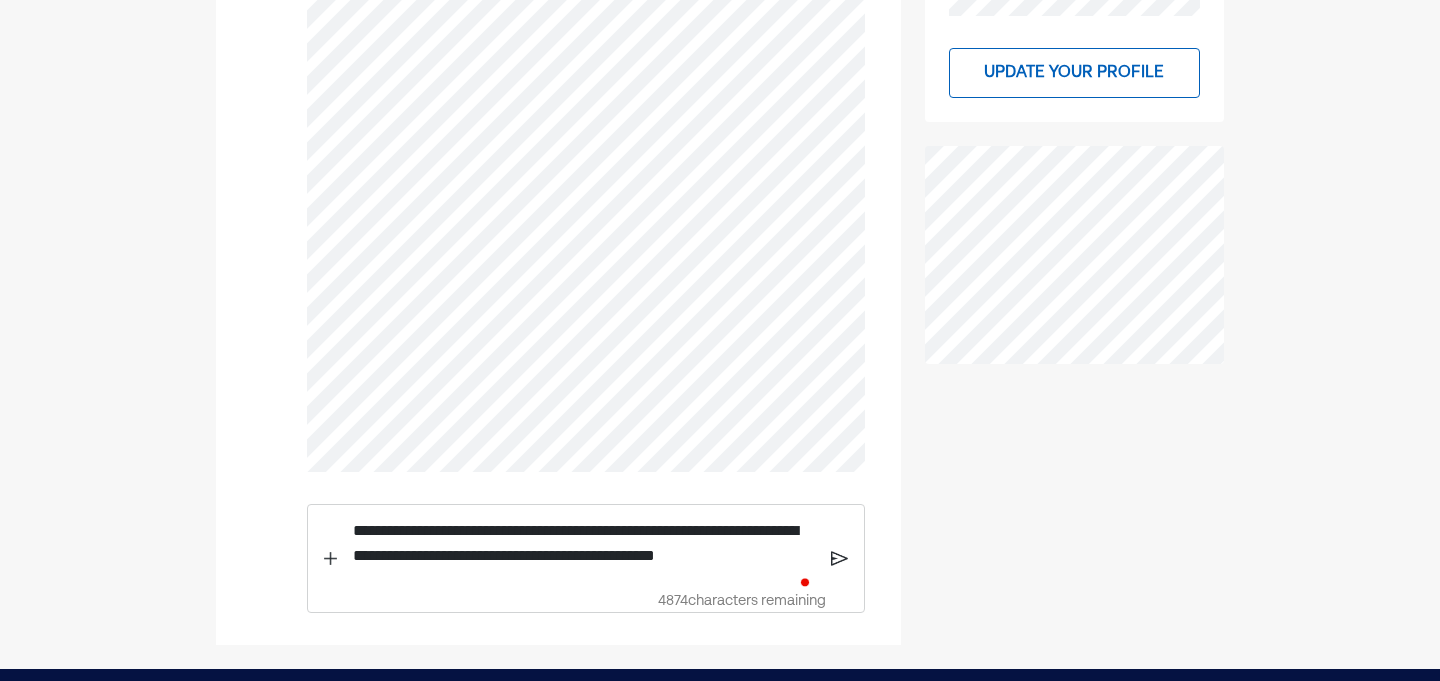 scroll, scrollTop: 506, scrollLeft: 0, axis: vertical 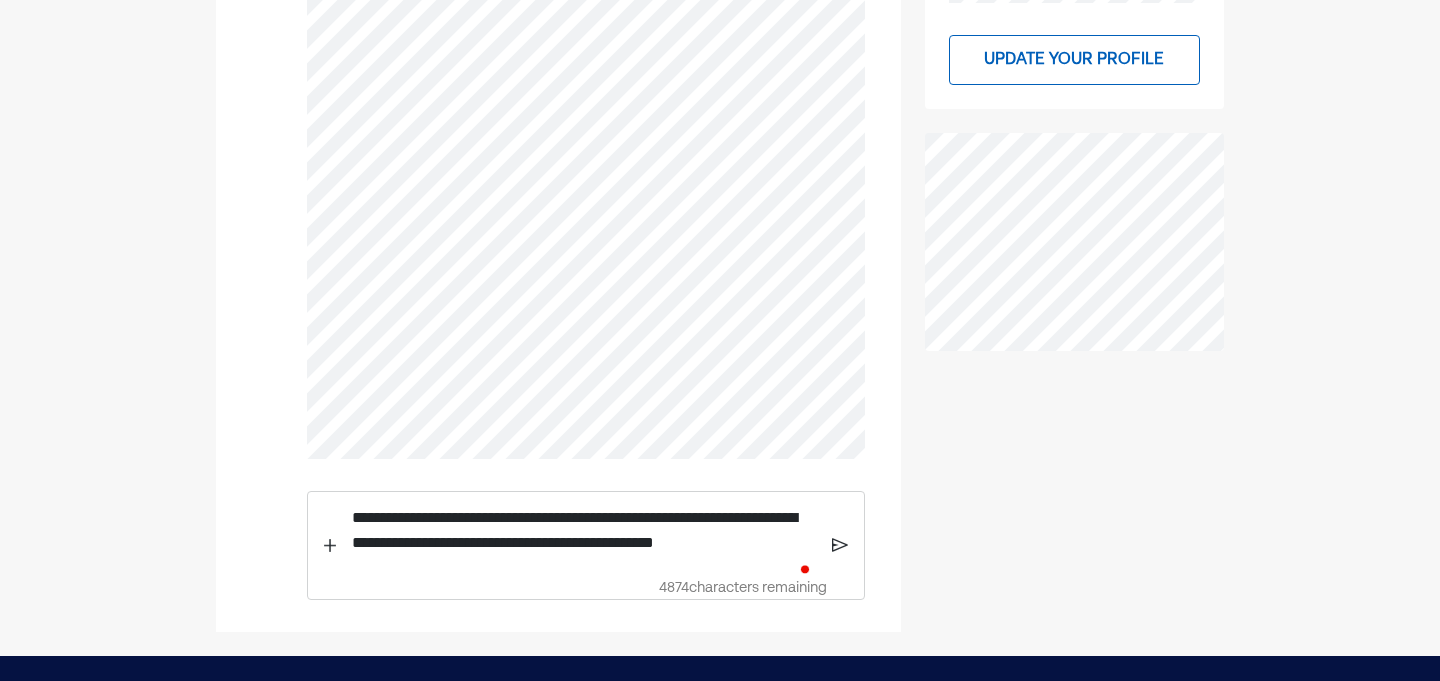 click at bounding box center [330, 545] 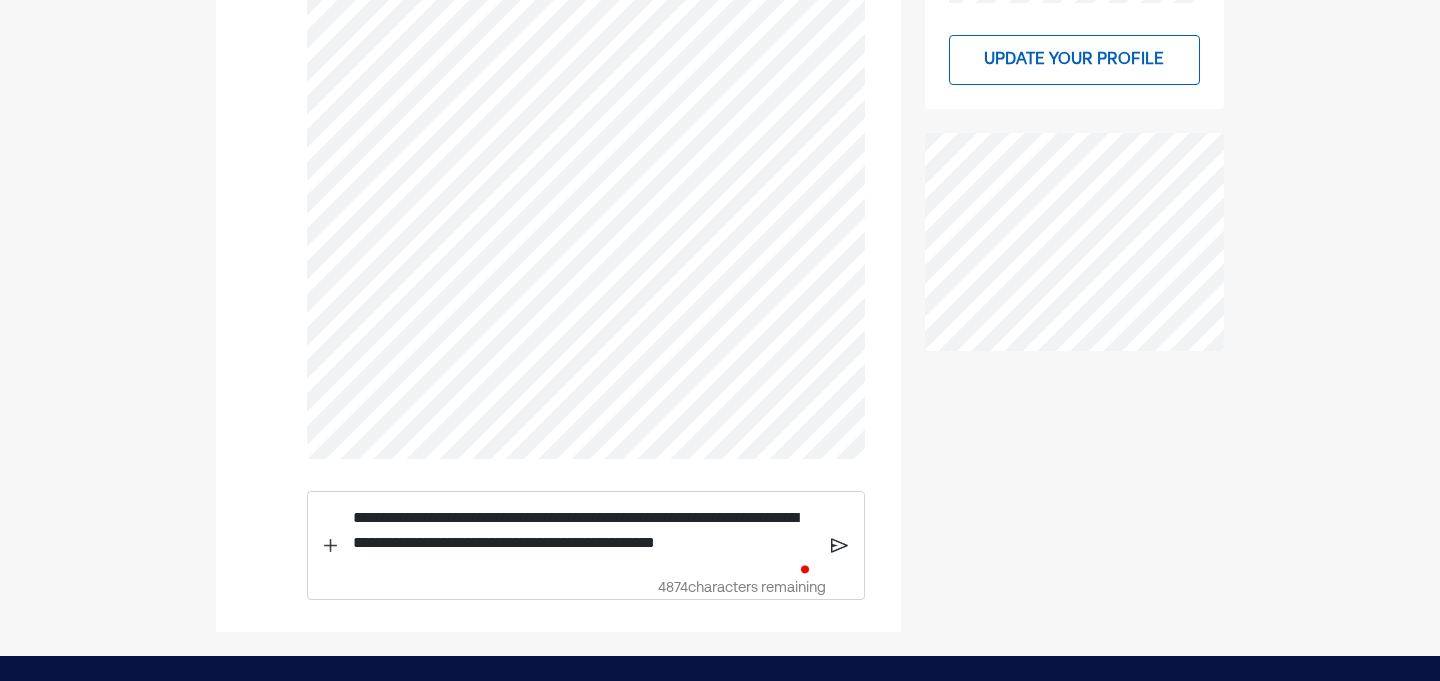 drag, startPoint x: 807, startPoint y: 561, endPoint x: 733, endPoint y: 545, distance: 75.70998 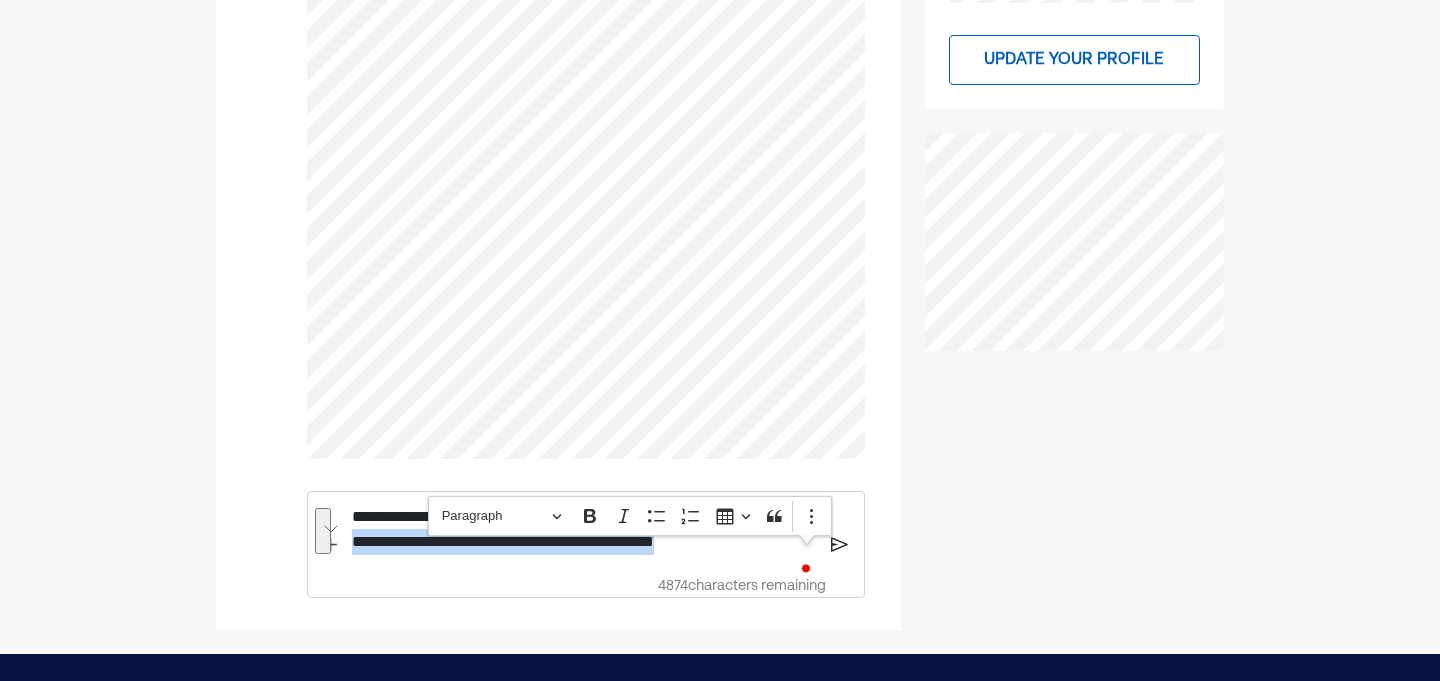 drag, startPoint x: 580, startPoint y: 534, endPoint x: 812, endPoint y: 586, distance: 237.75618 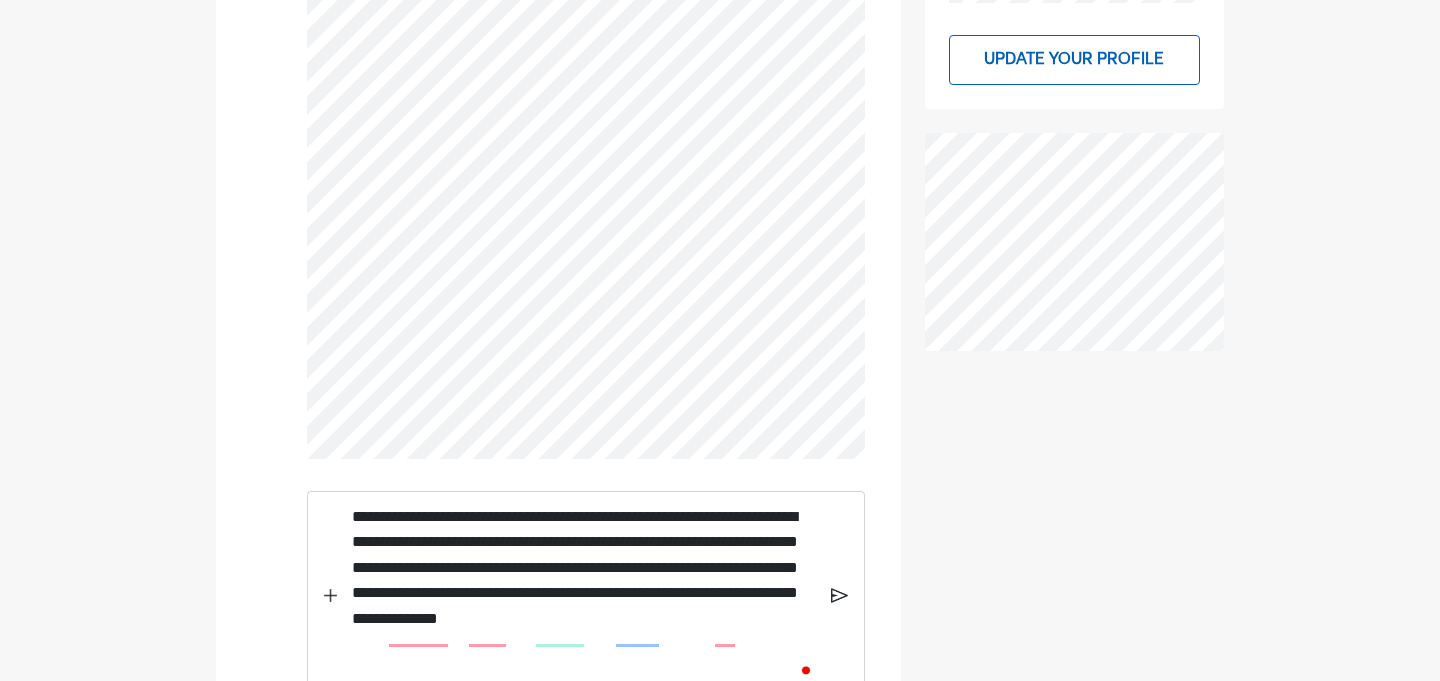 scroll, scrollTop: 515, scrollLeft: 0, axis: vertical 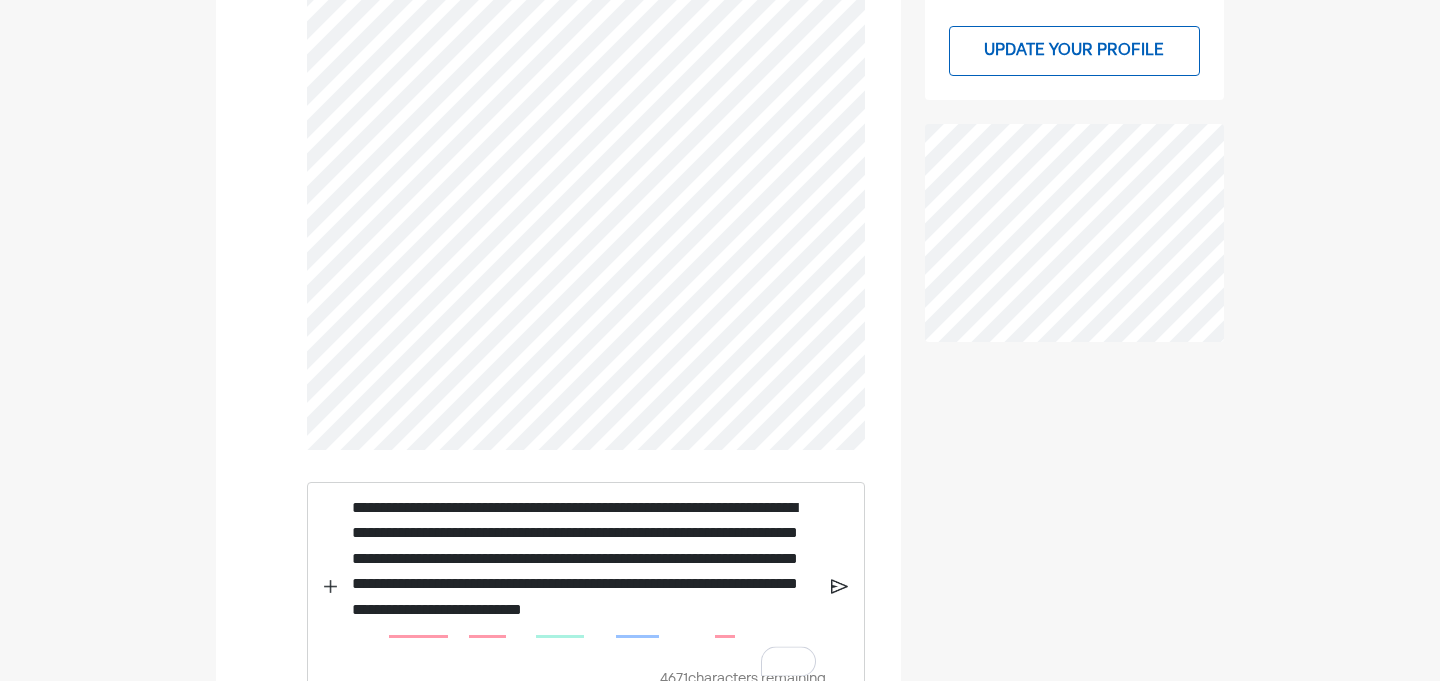 click on "**********" at bounding box center (585, 587) 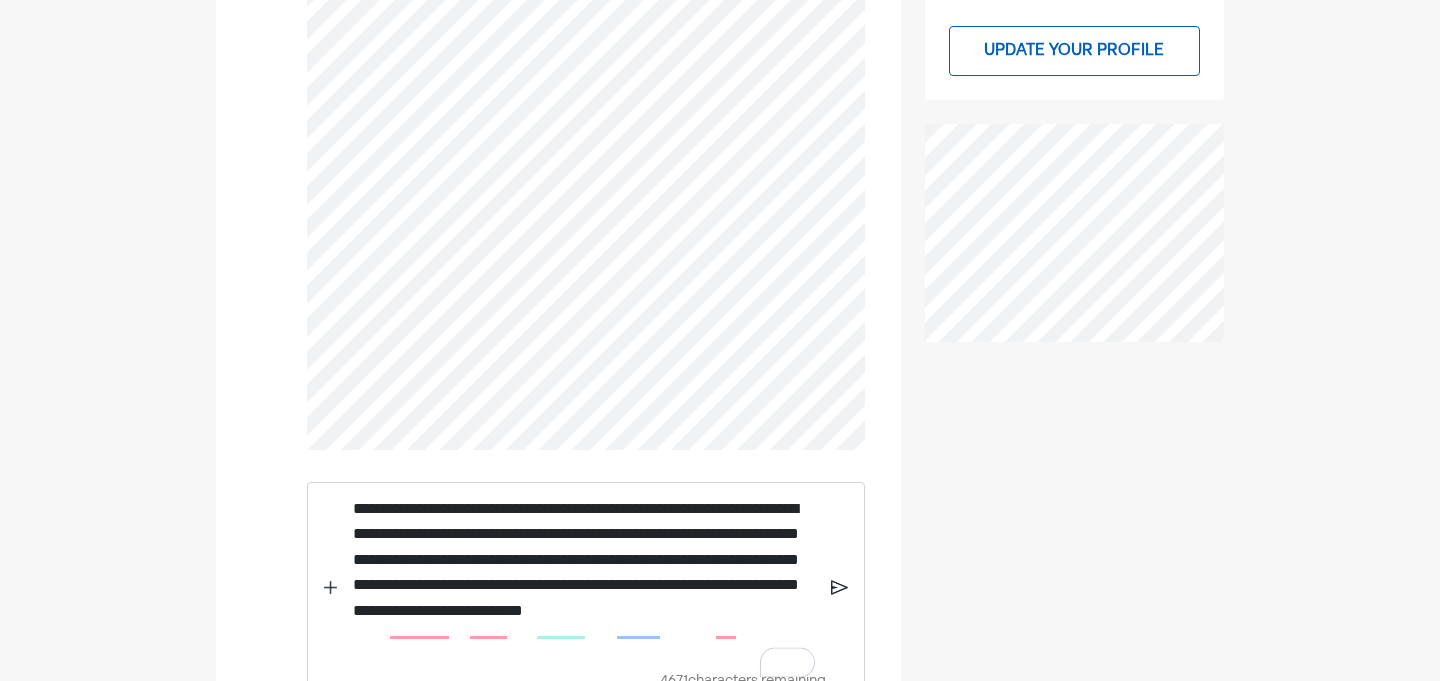 click at bounding box center (330, 588) 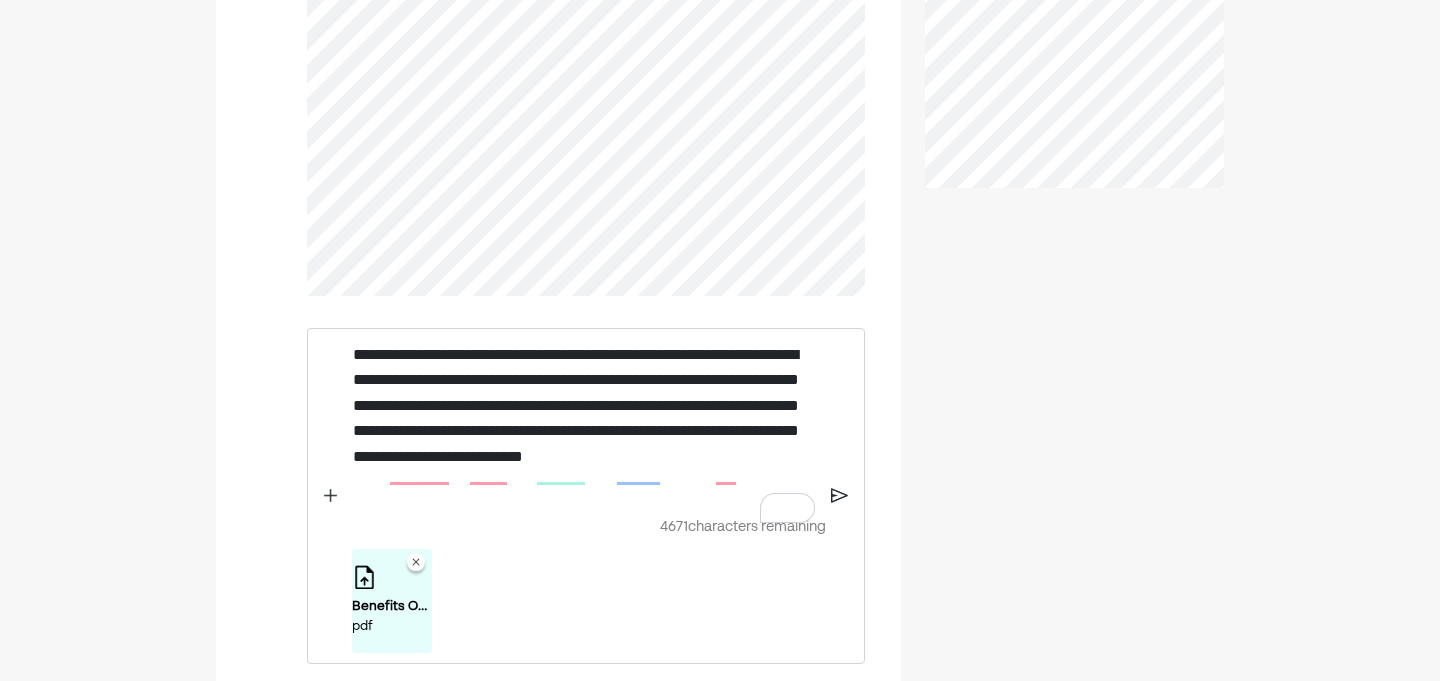scroll, scrollTop: 737, scrollLeft: 0, axis: vertical 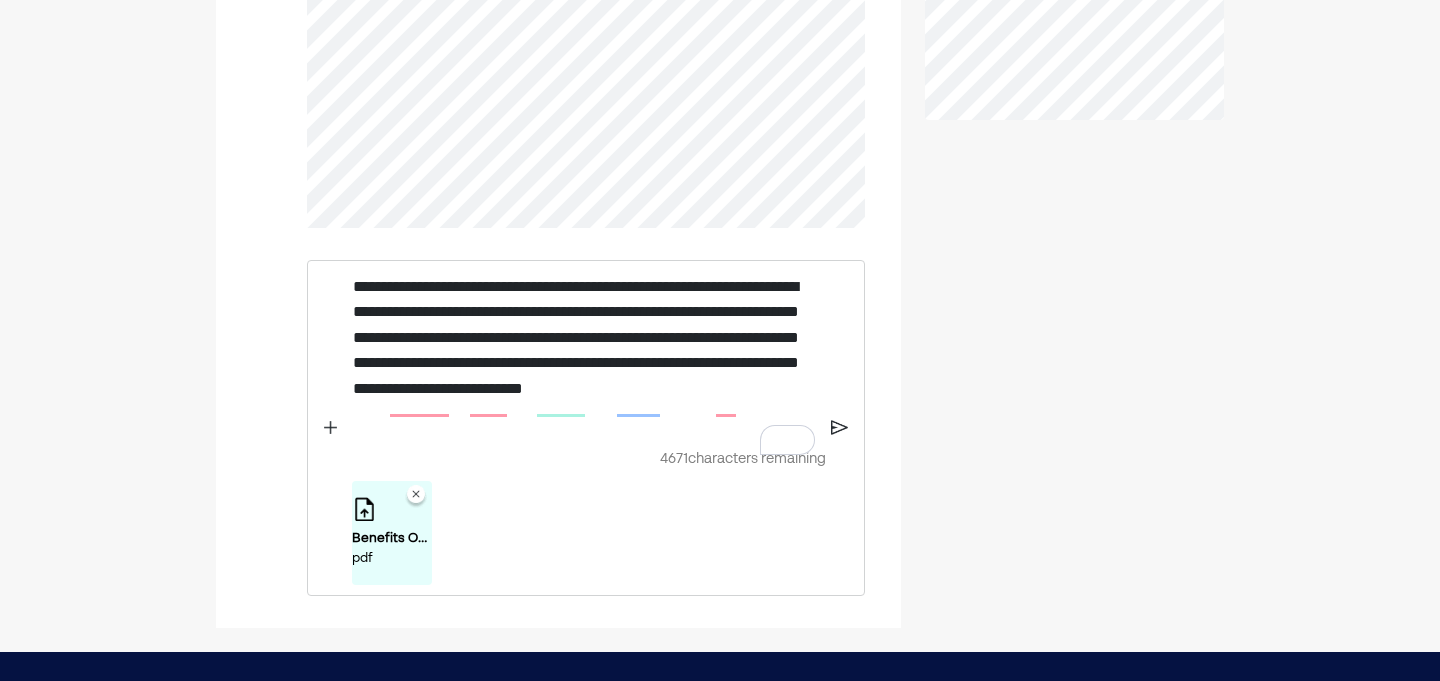 click on "**********" at bounding box center (584, 351) 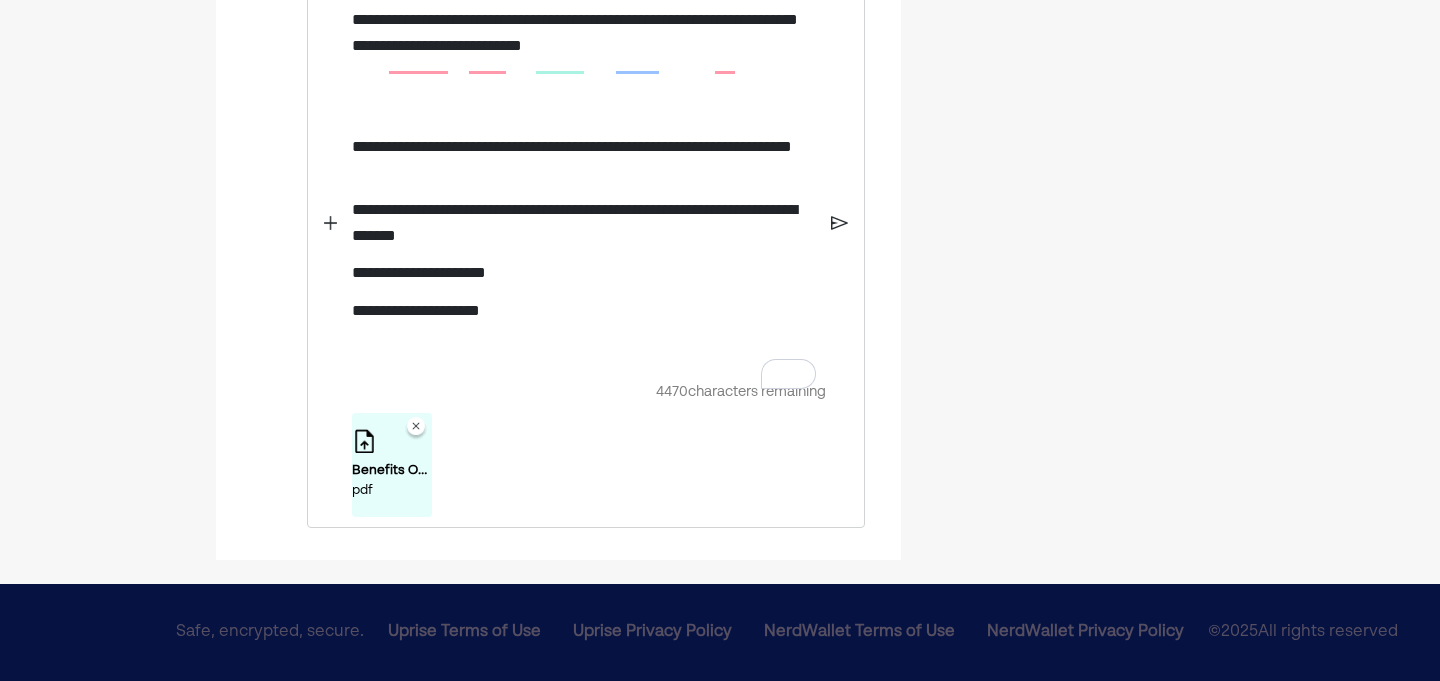 scroll, scrollTop: 1064, scrollLeft: 0, axis: vertical 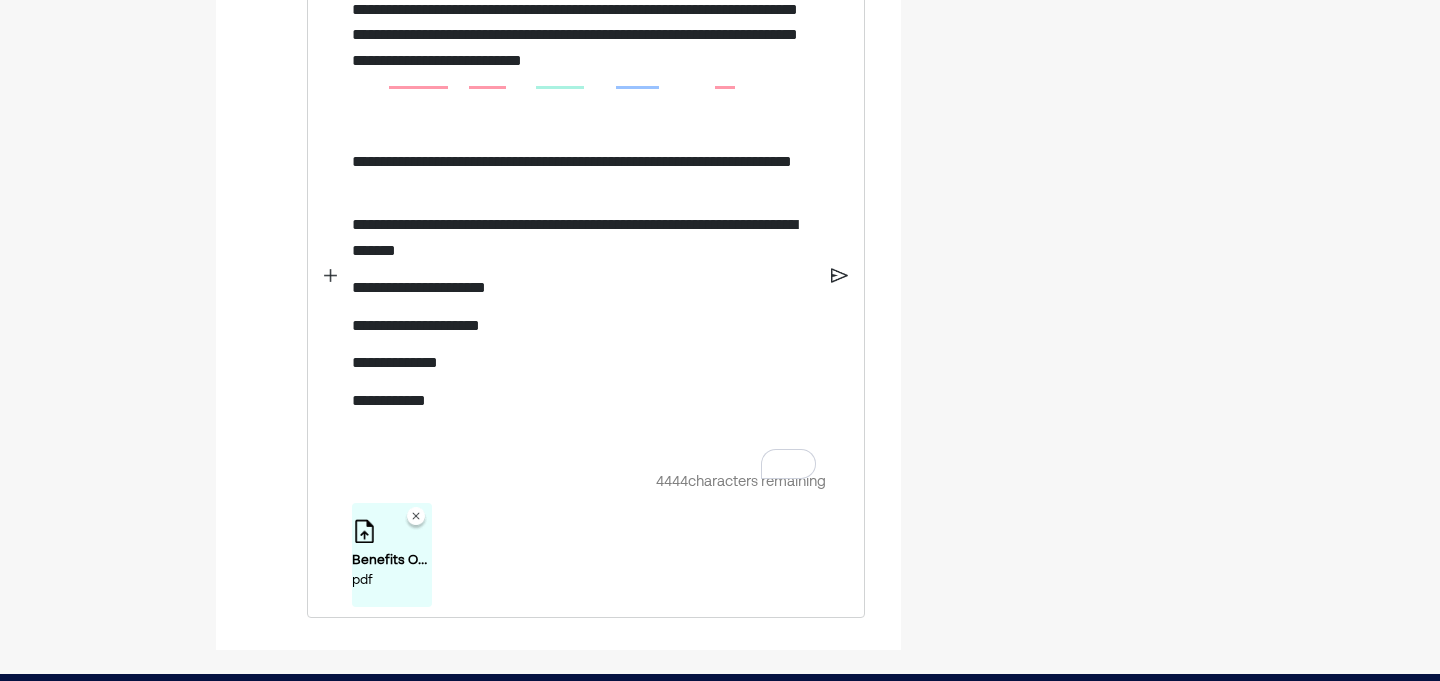 click on "**********" at bounding box center (584, 363) 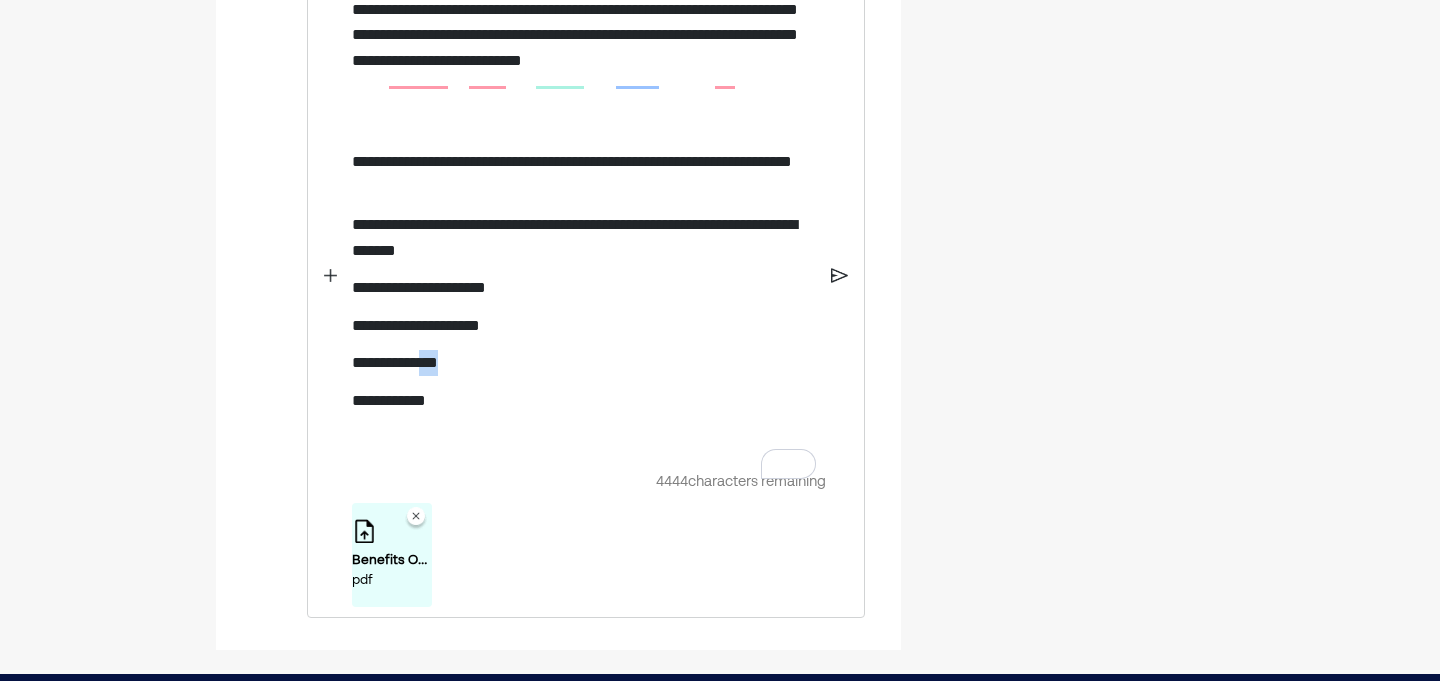 click on "**********" at bounding box center (584, 363) 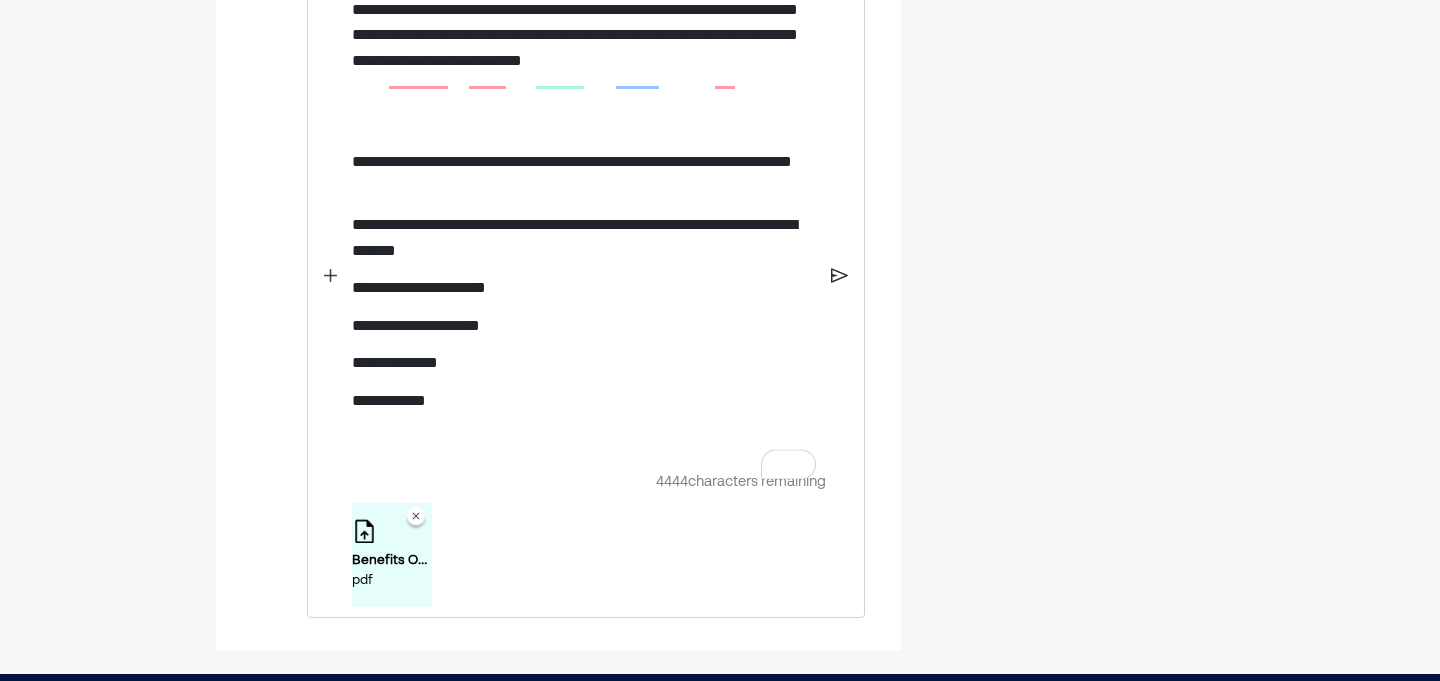 click on "**********" at bounding box center (584, 401) 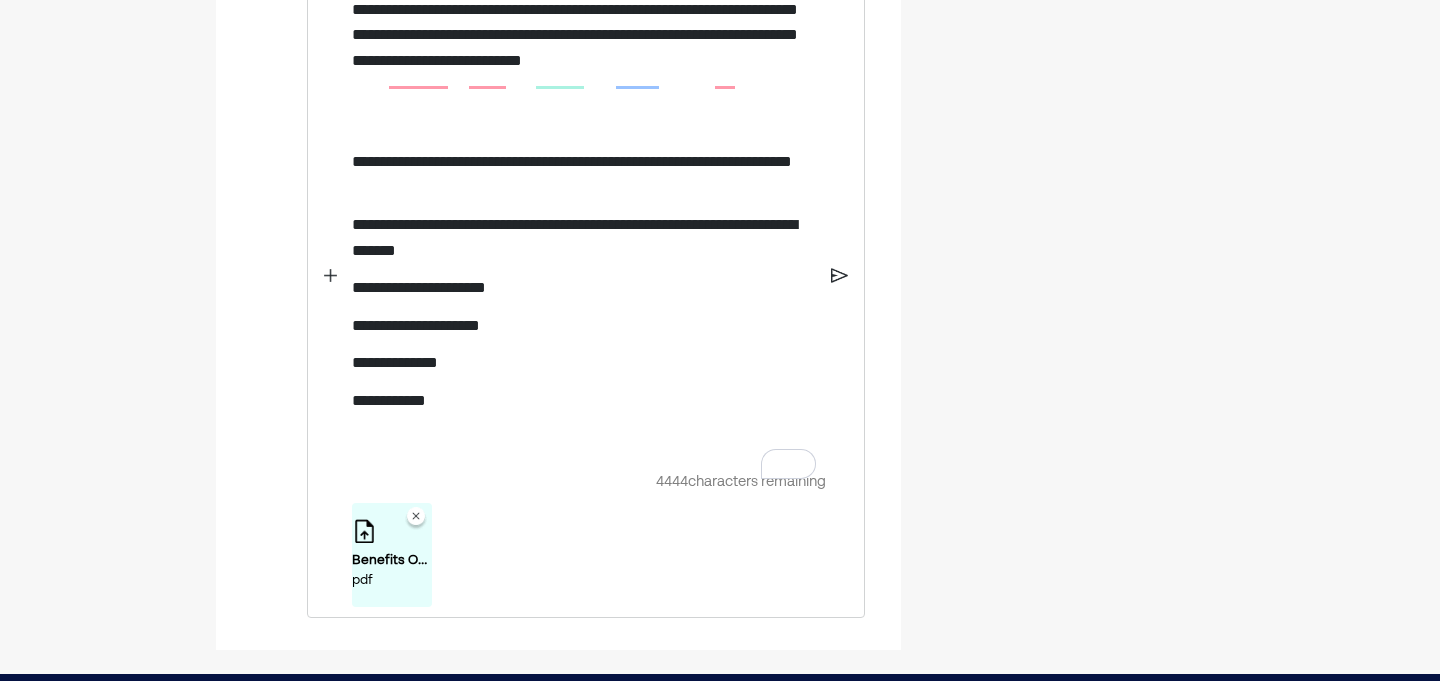 click on "**********" at bounding box center (584, 363) 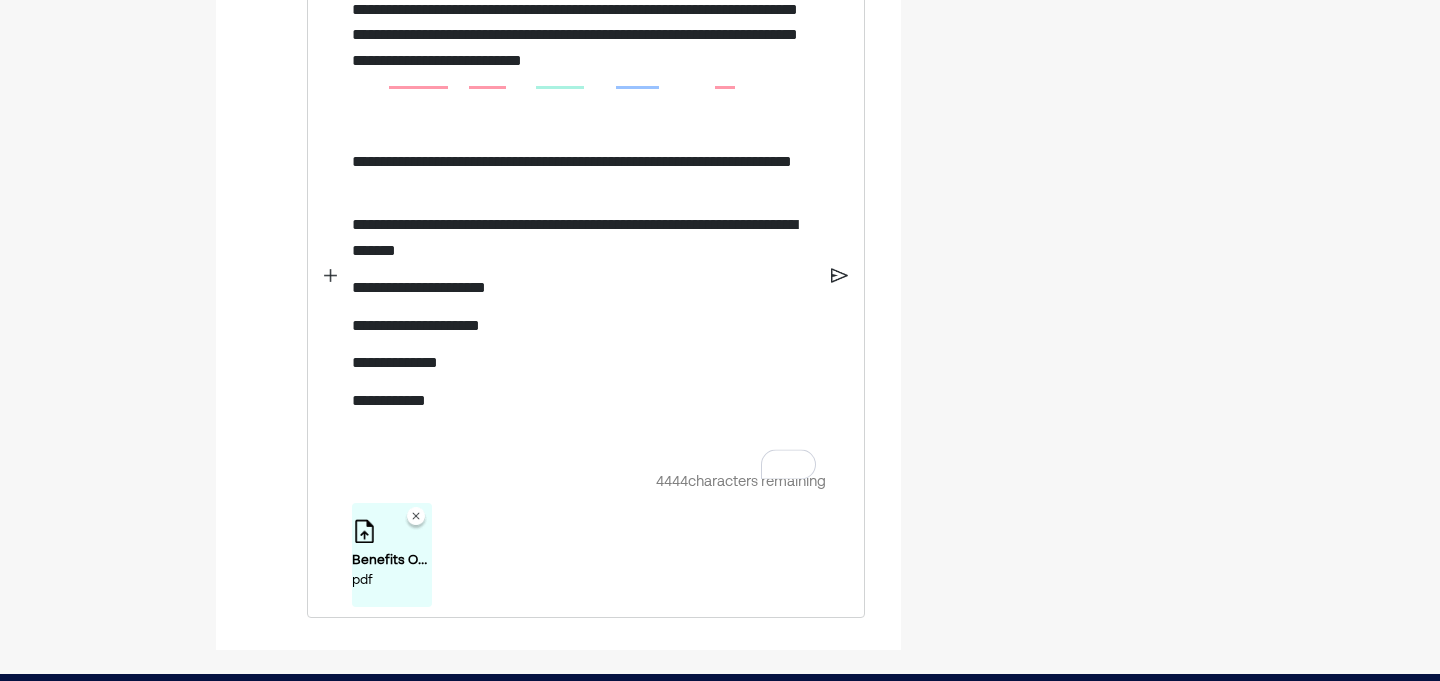 click on "**********" at bounding box center [584, 401] 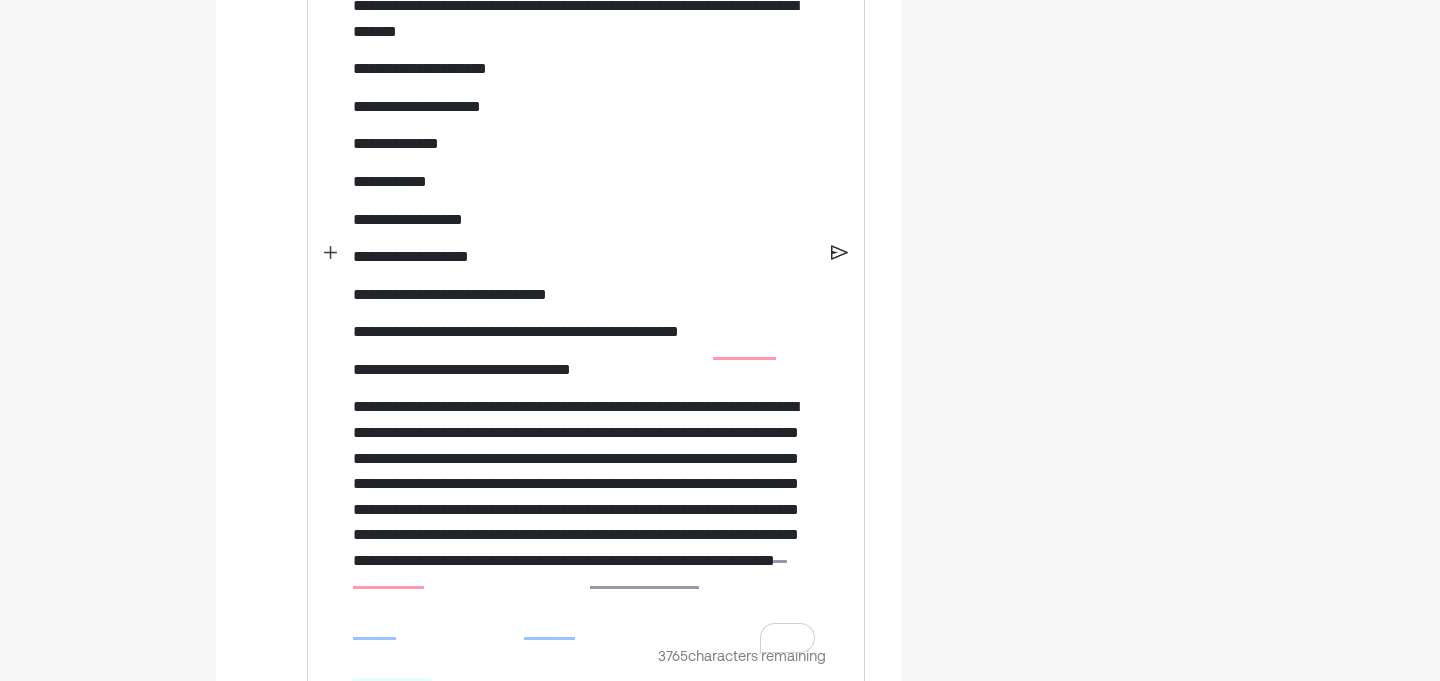 scroll, scrollTop: 1435, scrollLeft: 0, axis: vertical 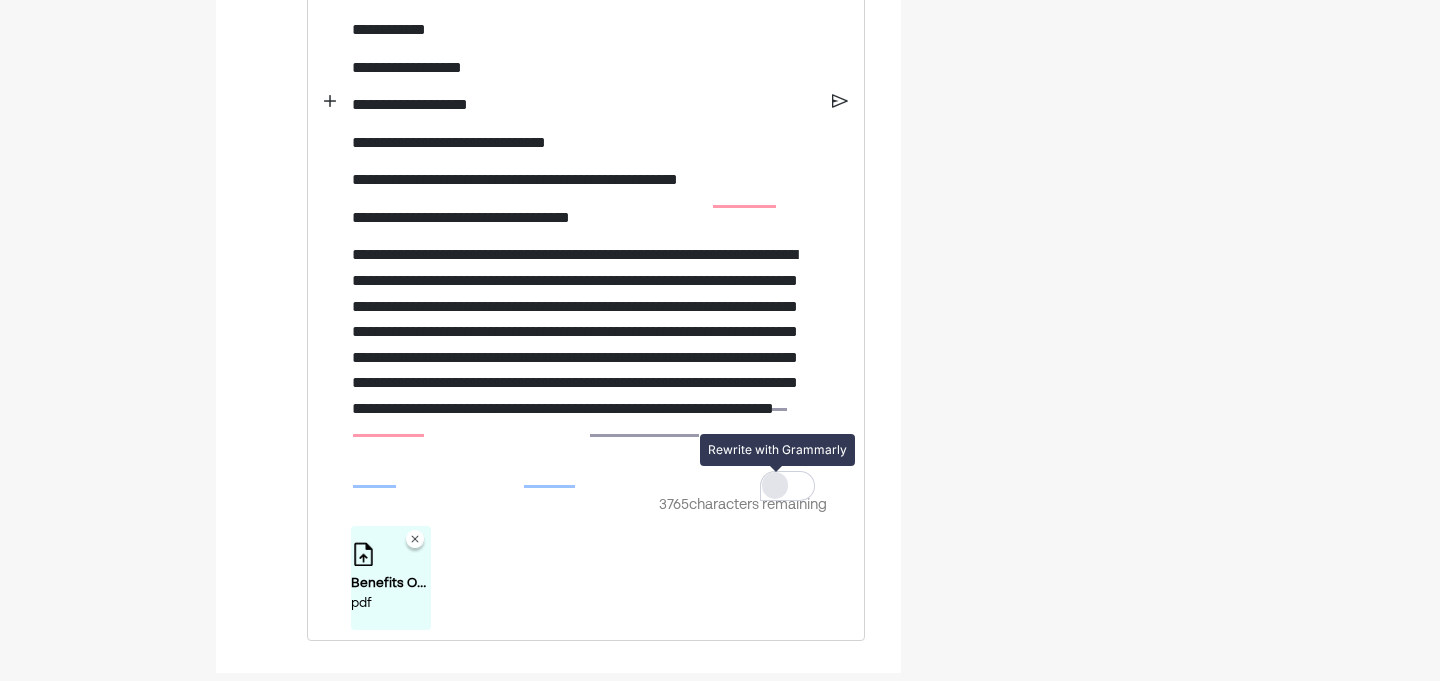 click at bounding box center [775, 485] 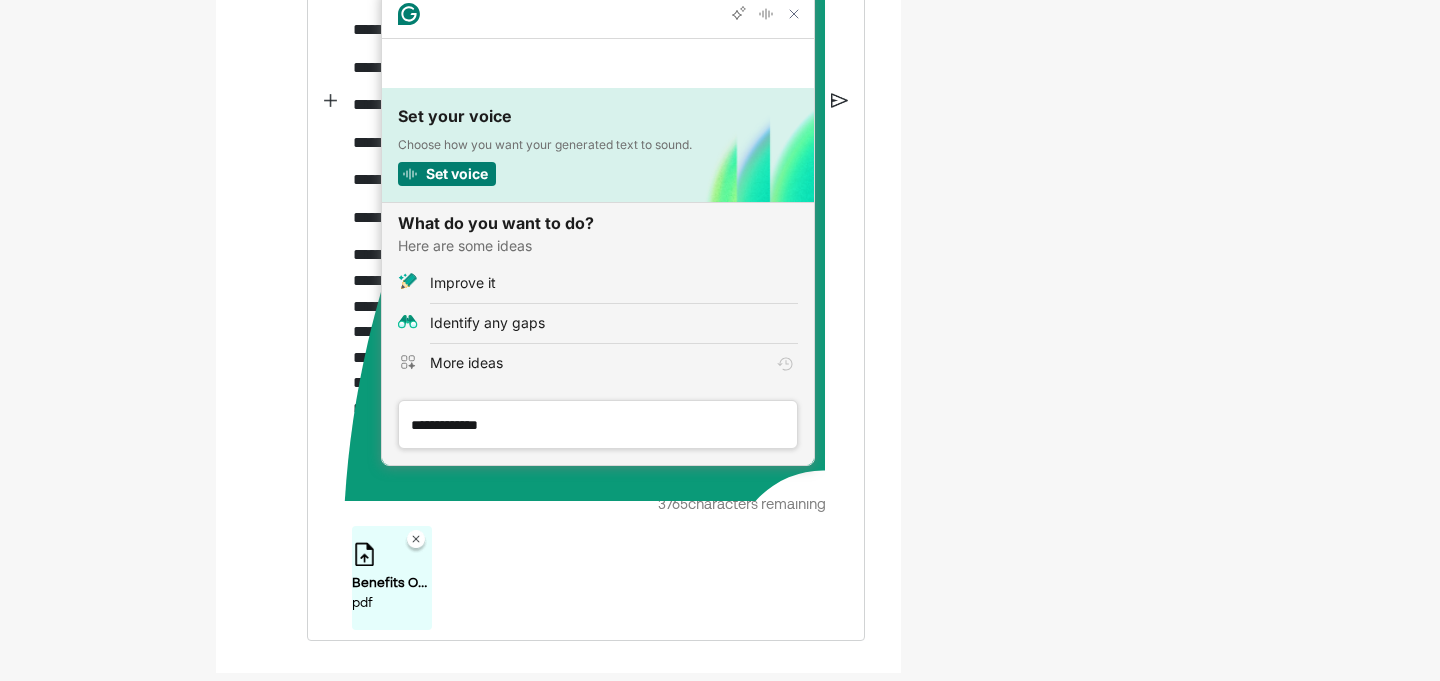 scroll, scrollTop: 0, scrollLeft: 0, axis: both 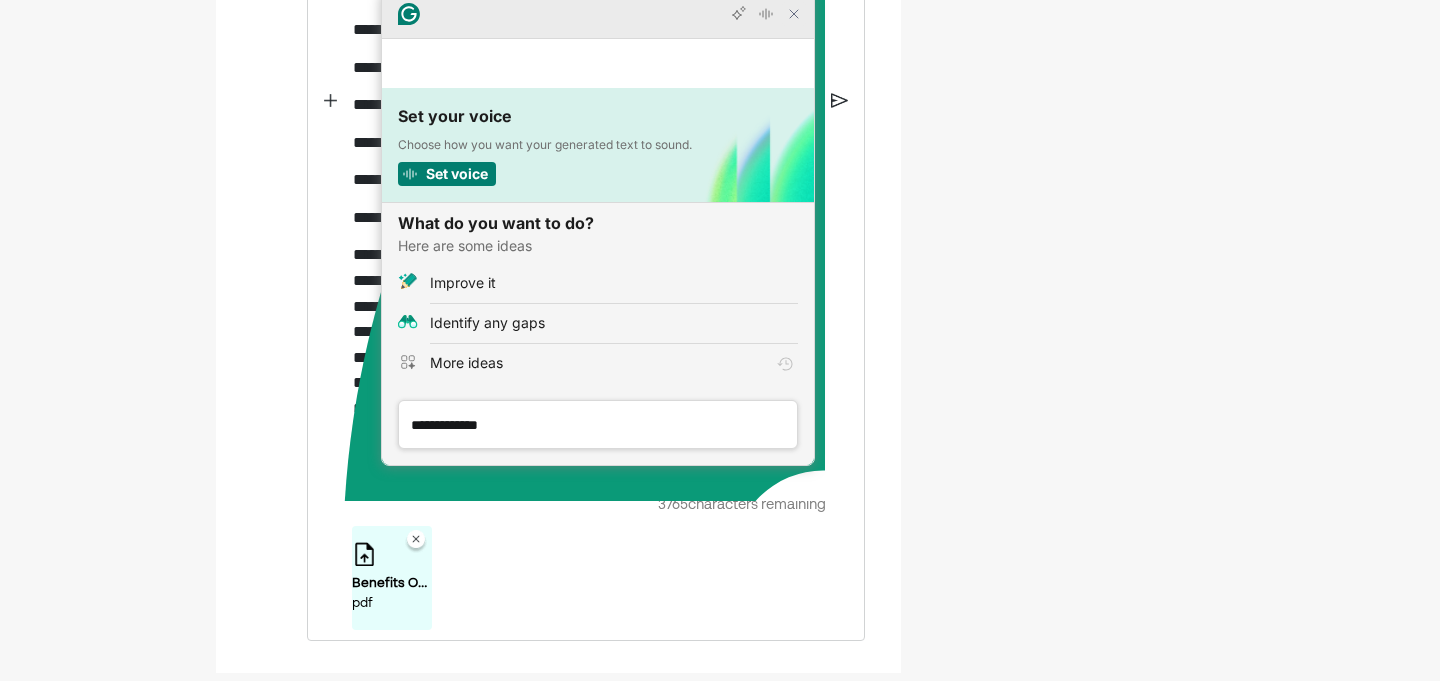 click 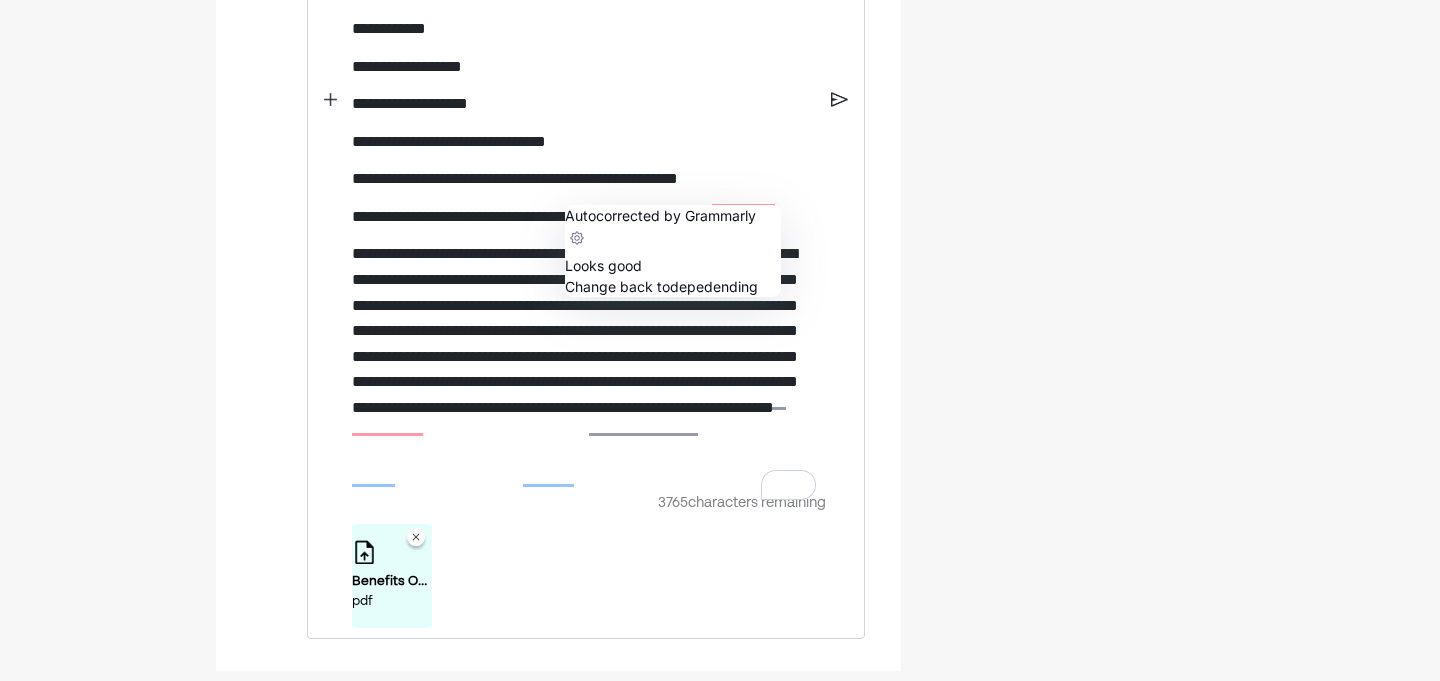 click 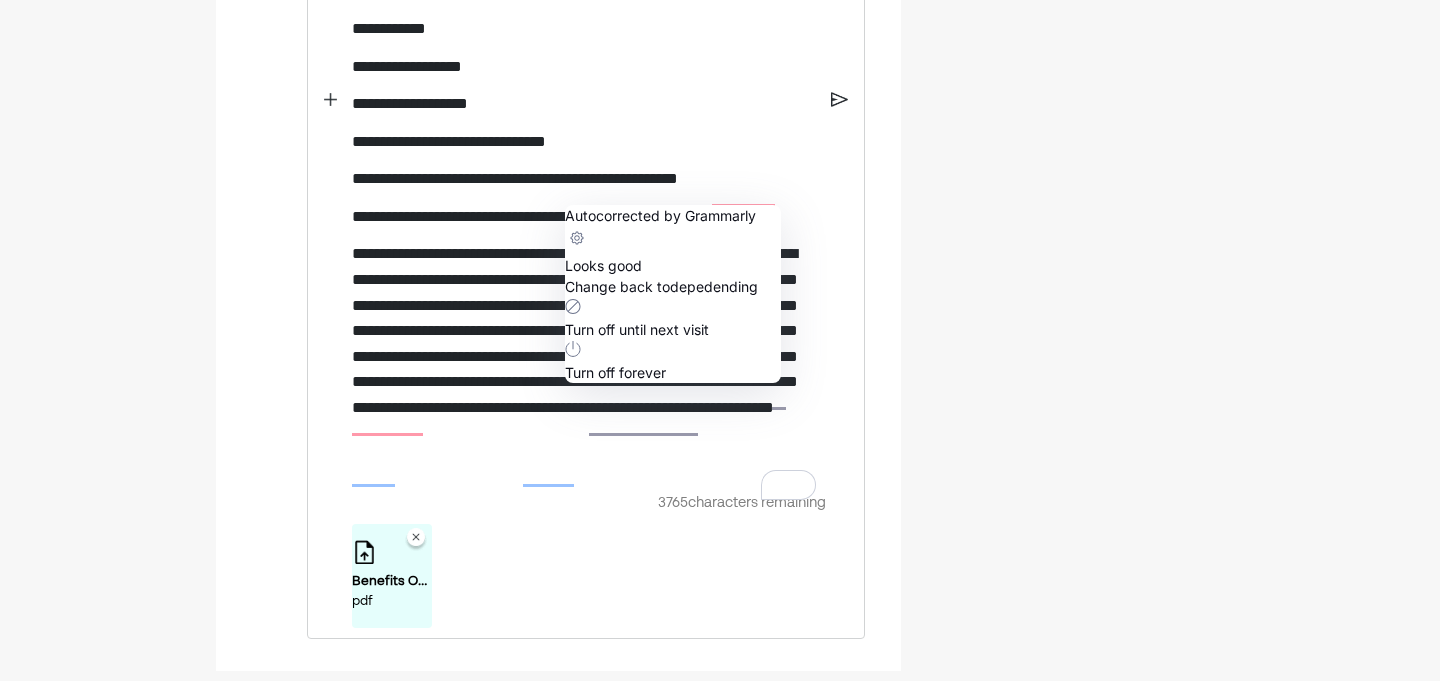 click on "Turn off until next visit" 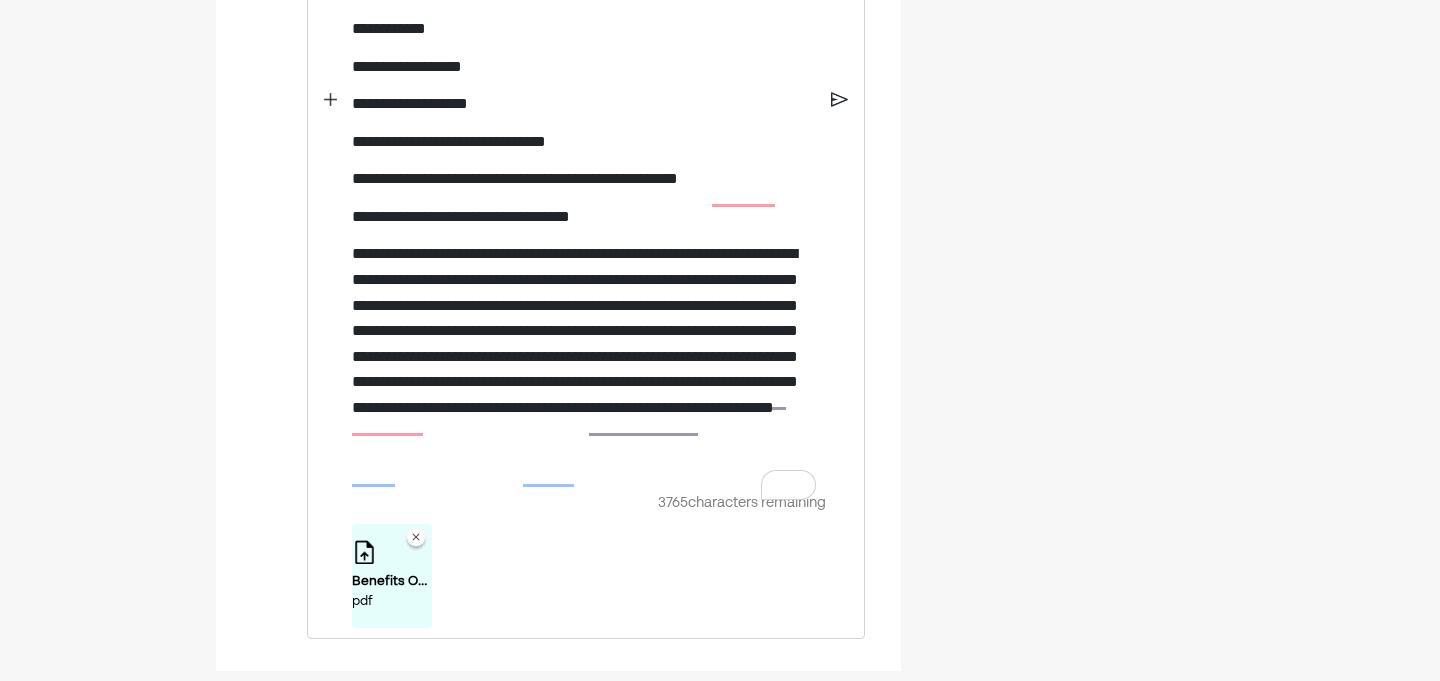 click on "**********" at bounding box center [584, 356] 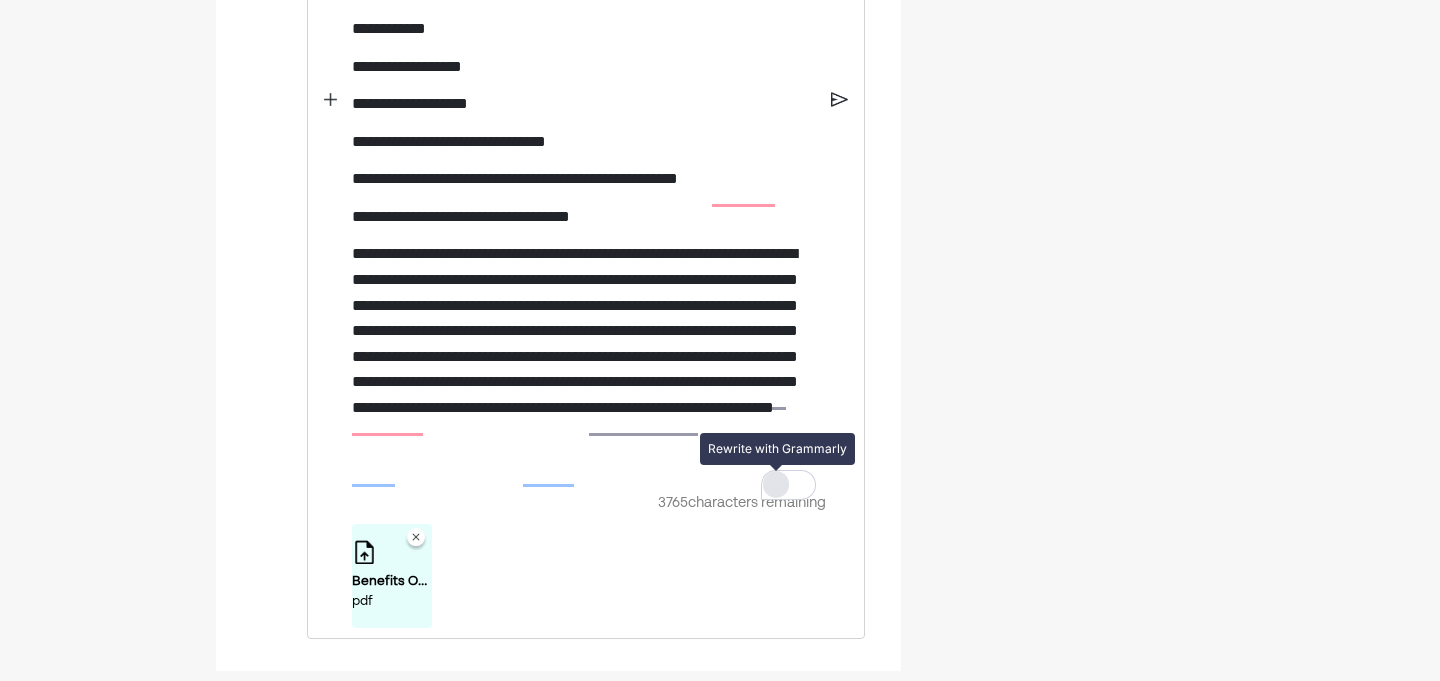 click at bounding box center (776, 484) 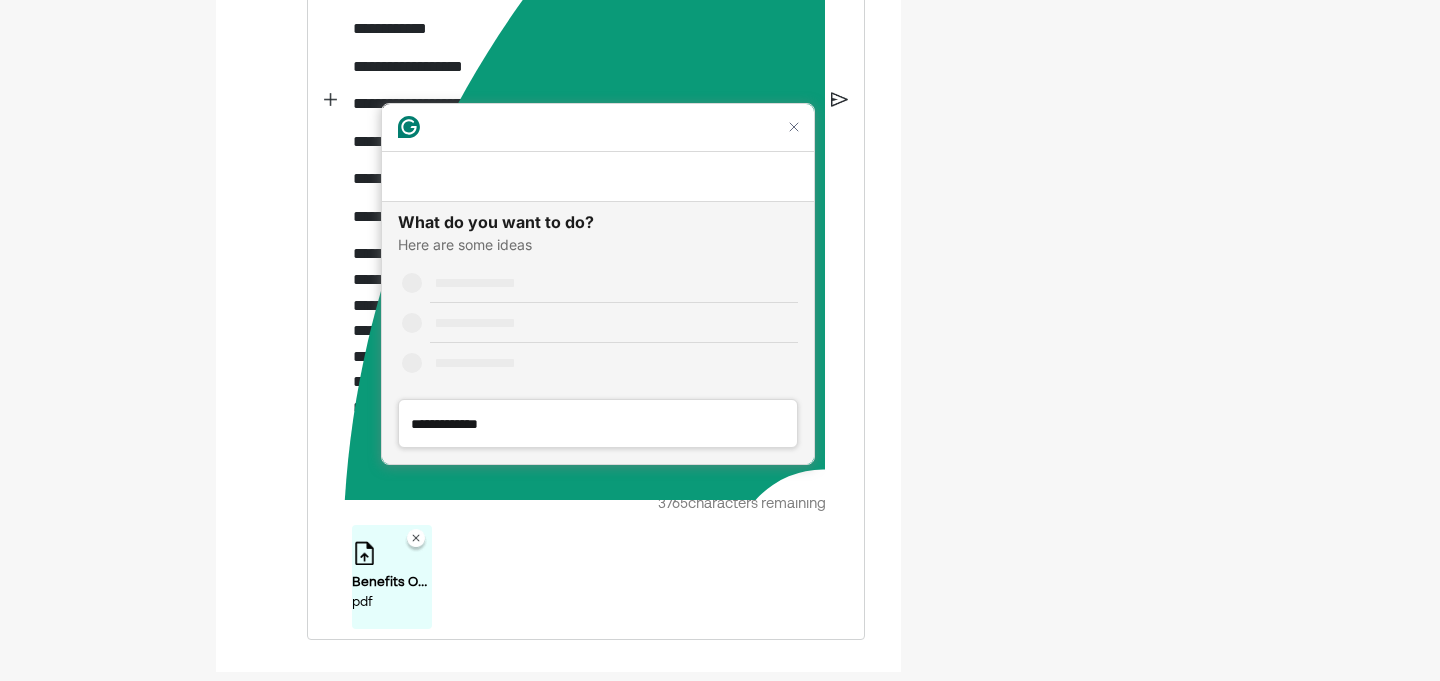 scroll, scrollTop: 0, scrollLeft: 0, axis: both 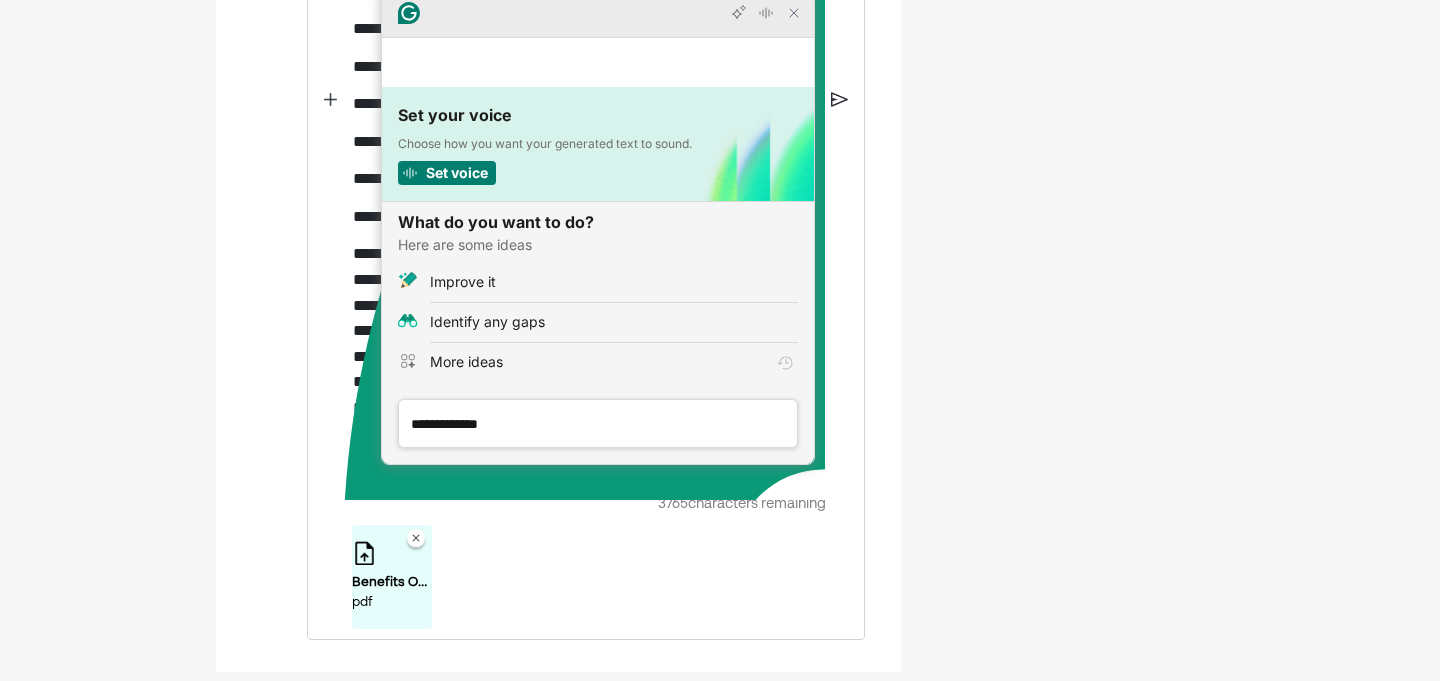 click 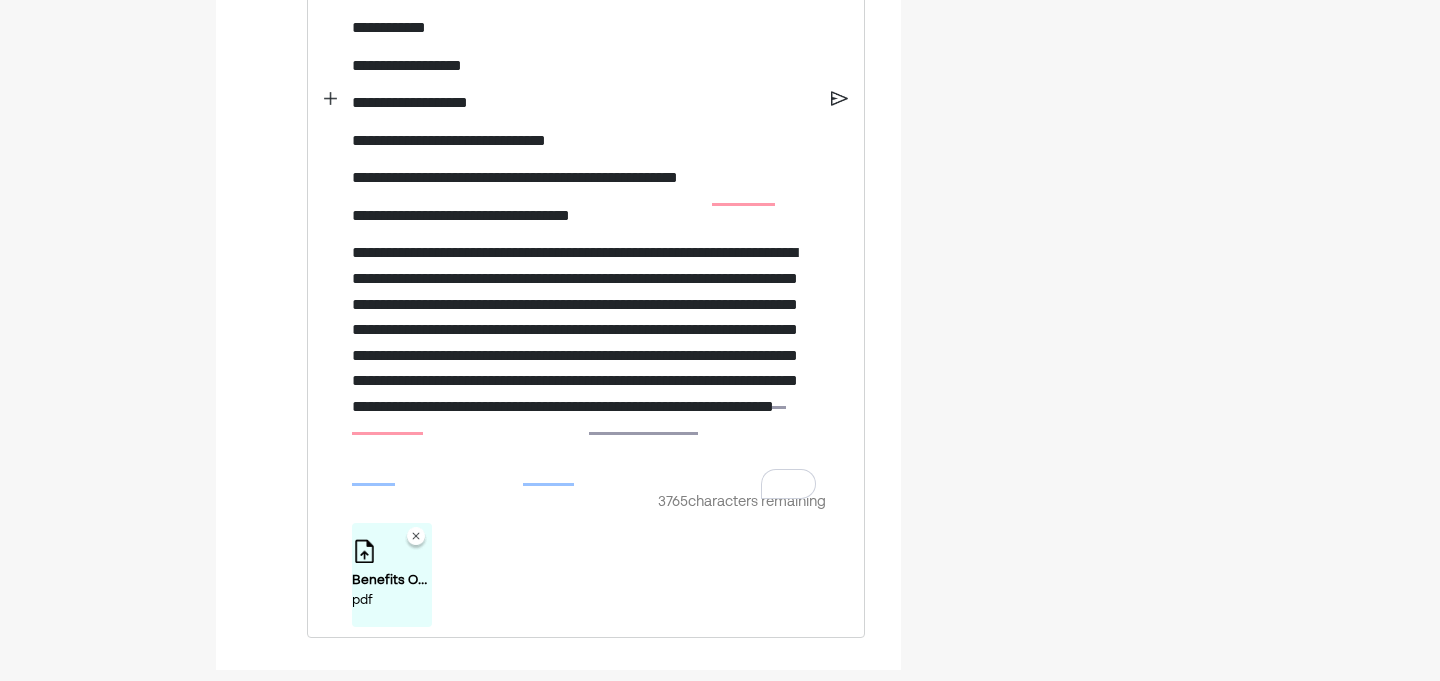 scroll, scrollTop: 1436, scrollLeft: 0, axis: vertical 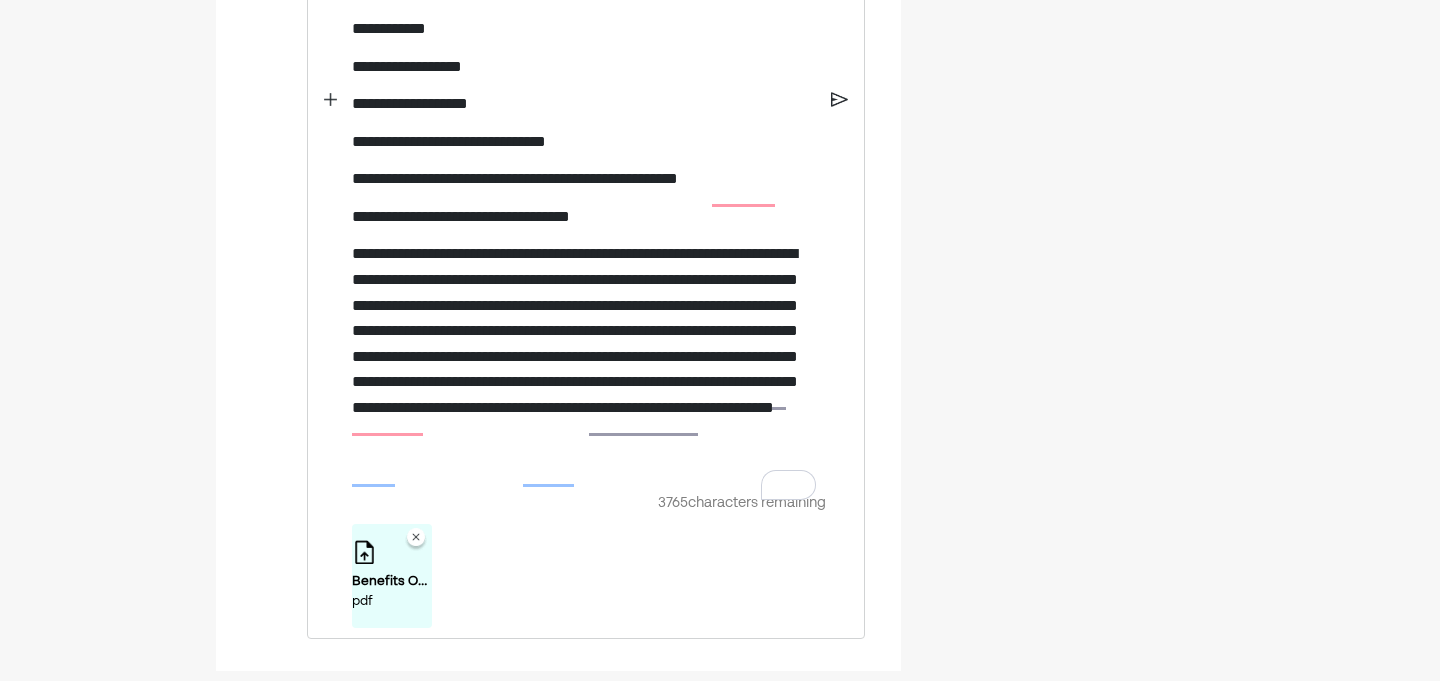 click on "**********" at bounding box center (584, 356) 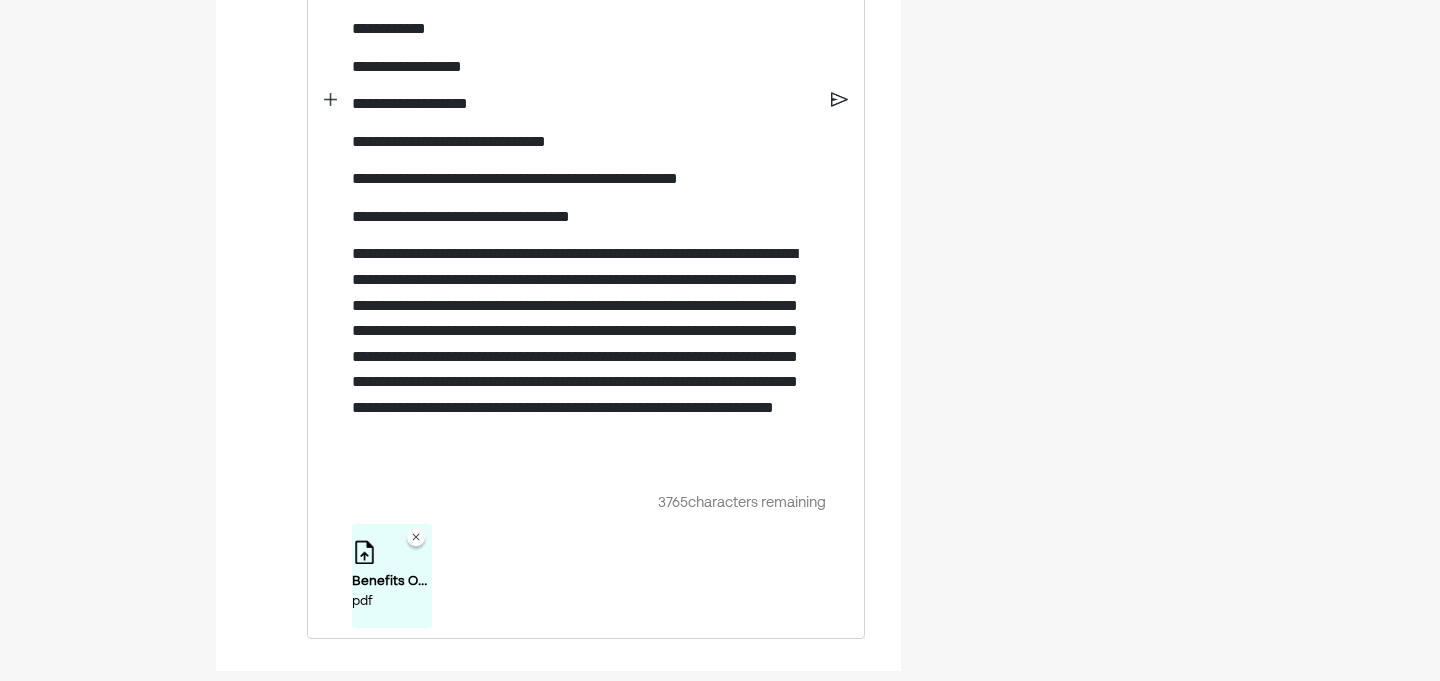 click on "**********" at bounding box center [584, 356] 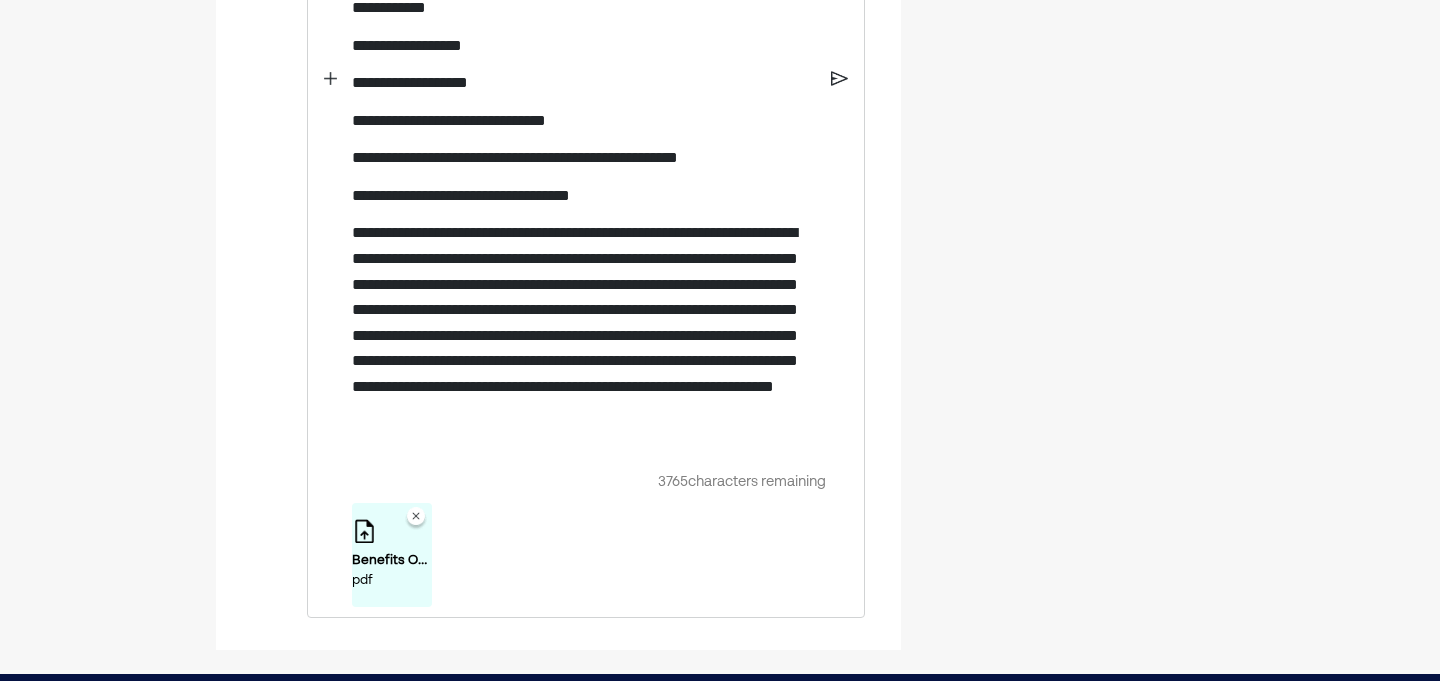 scroll, scrollTop: 1458, scrollLeft: 0, axis: vertical 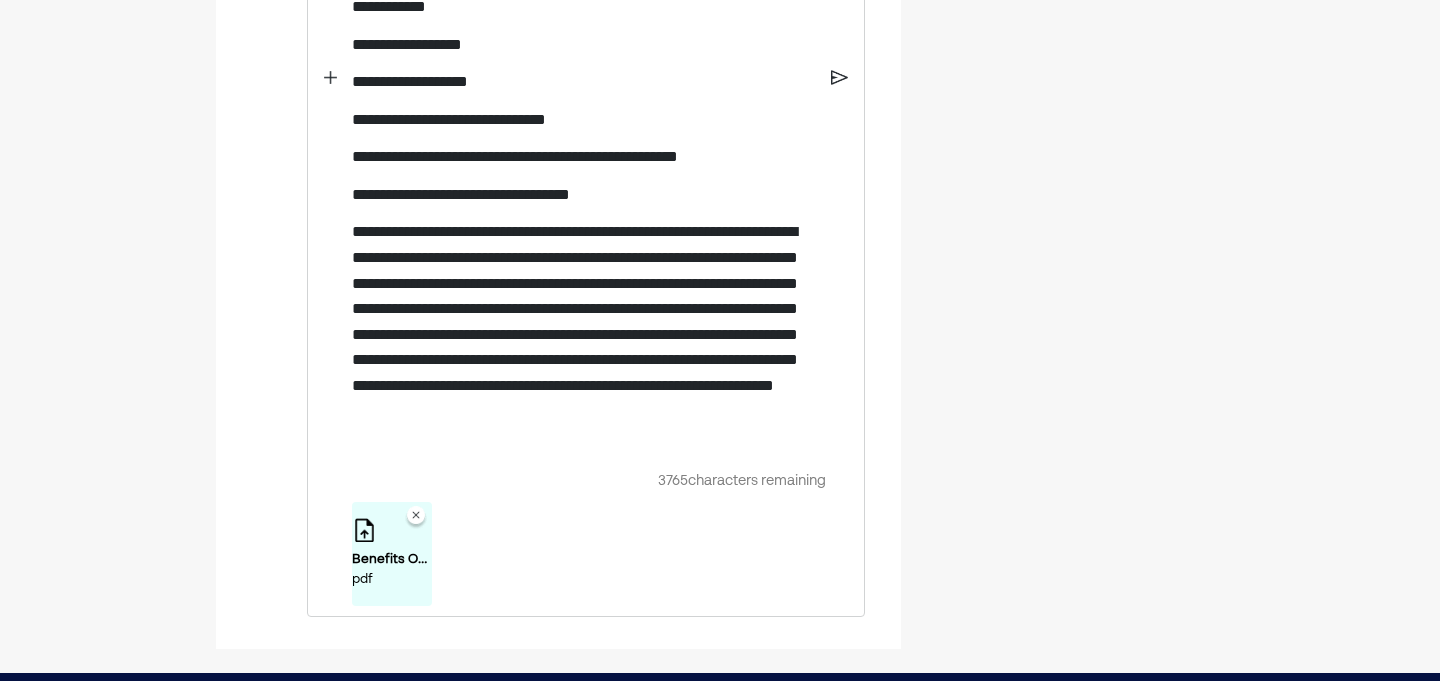 click on "**********" at bounding box center (584, 334) 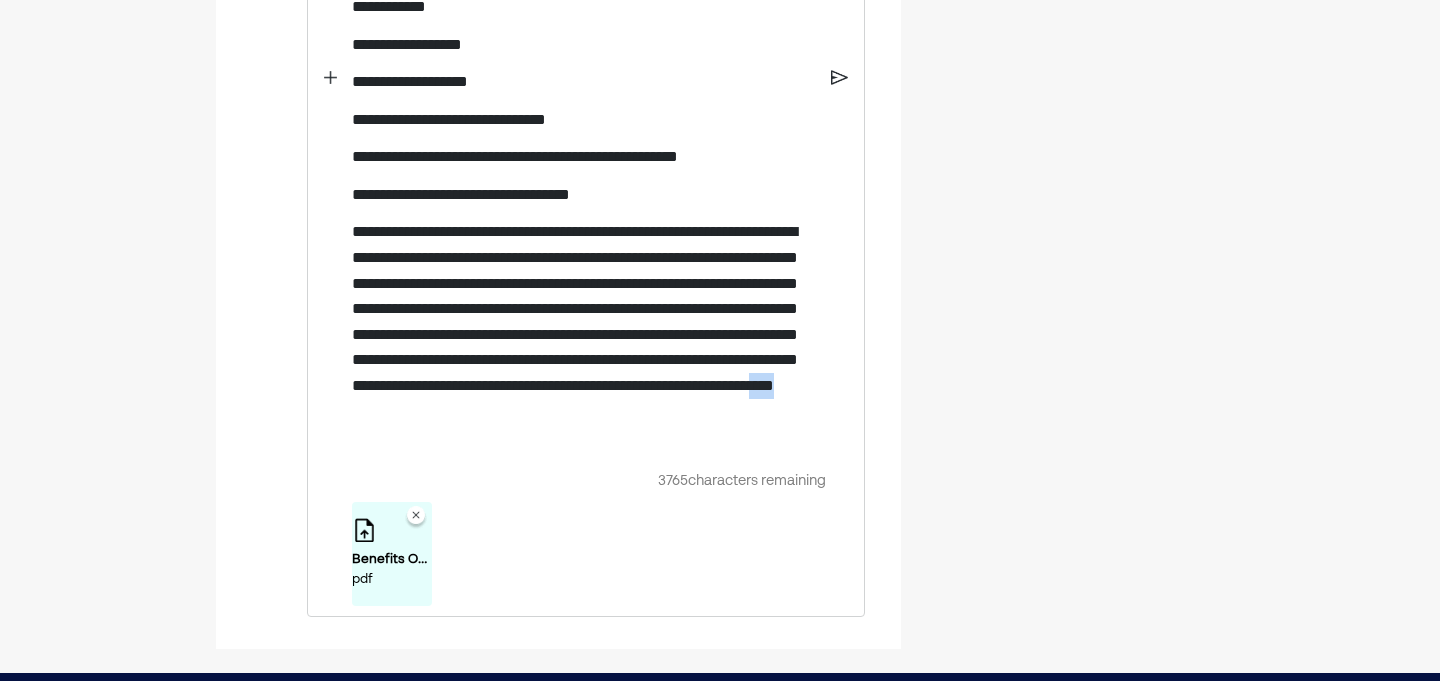click on "**********" at bounding box center [584, 334] 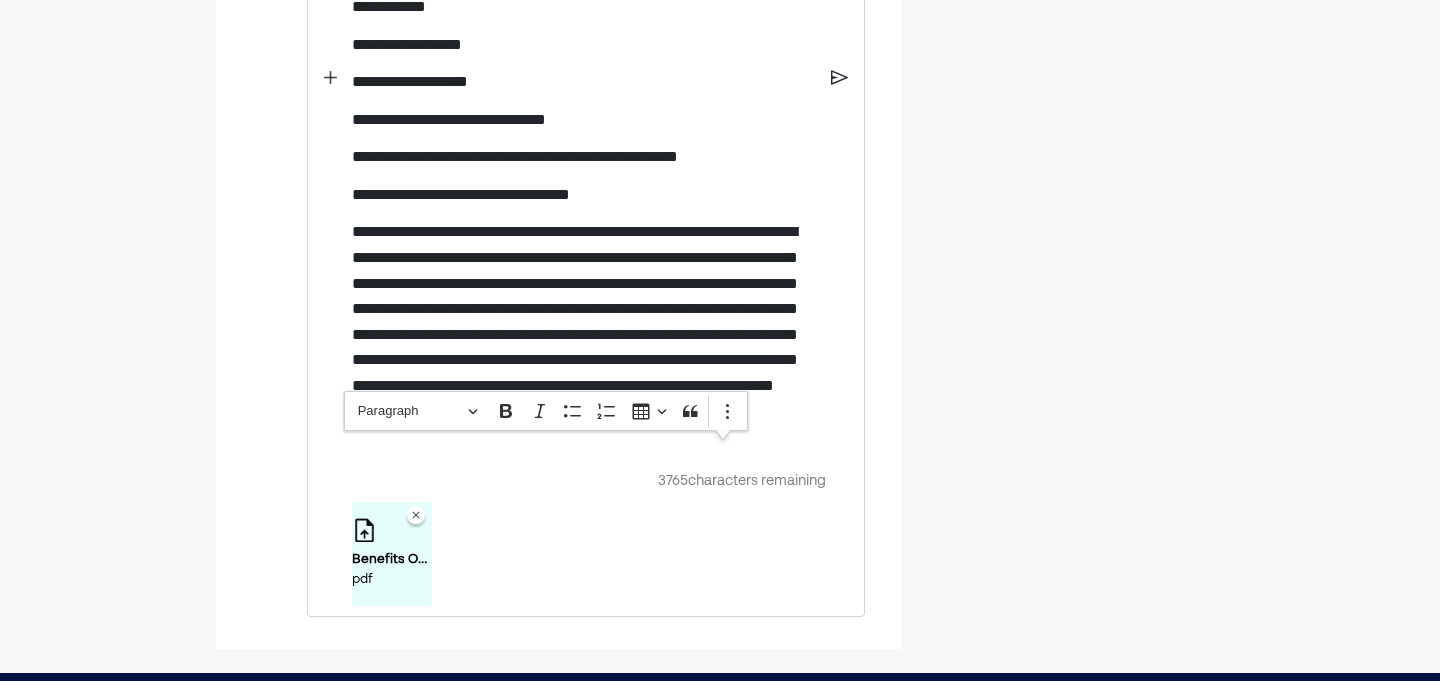 click on "**********" at bounding box center (584, 334) 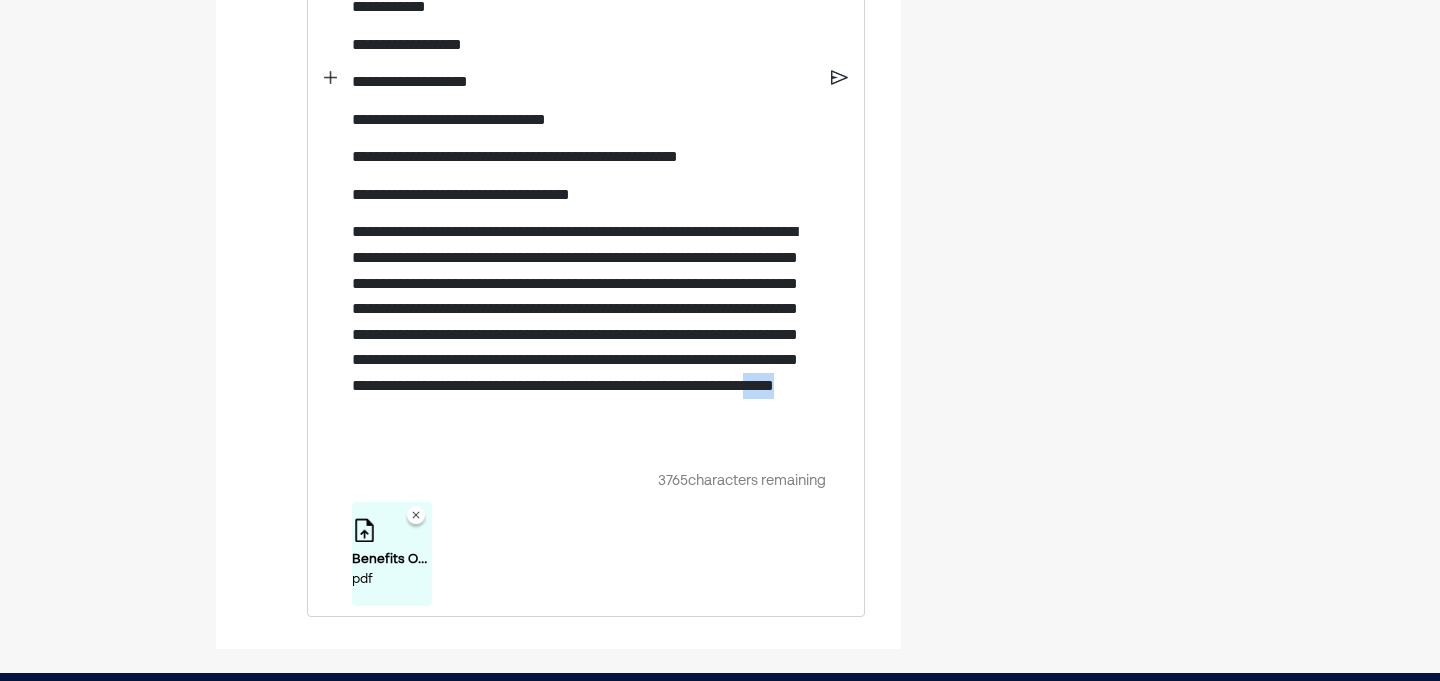 drag, startPoint x: 729, startPoint y: 457, endPoint x: 691, endPoint y: 456, distance: 38.013157 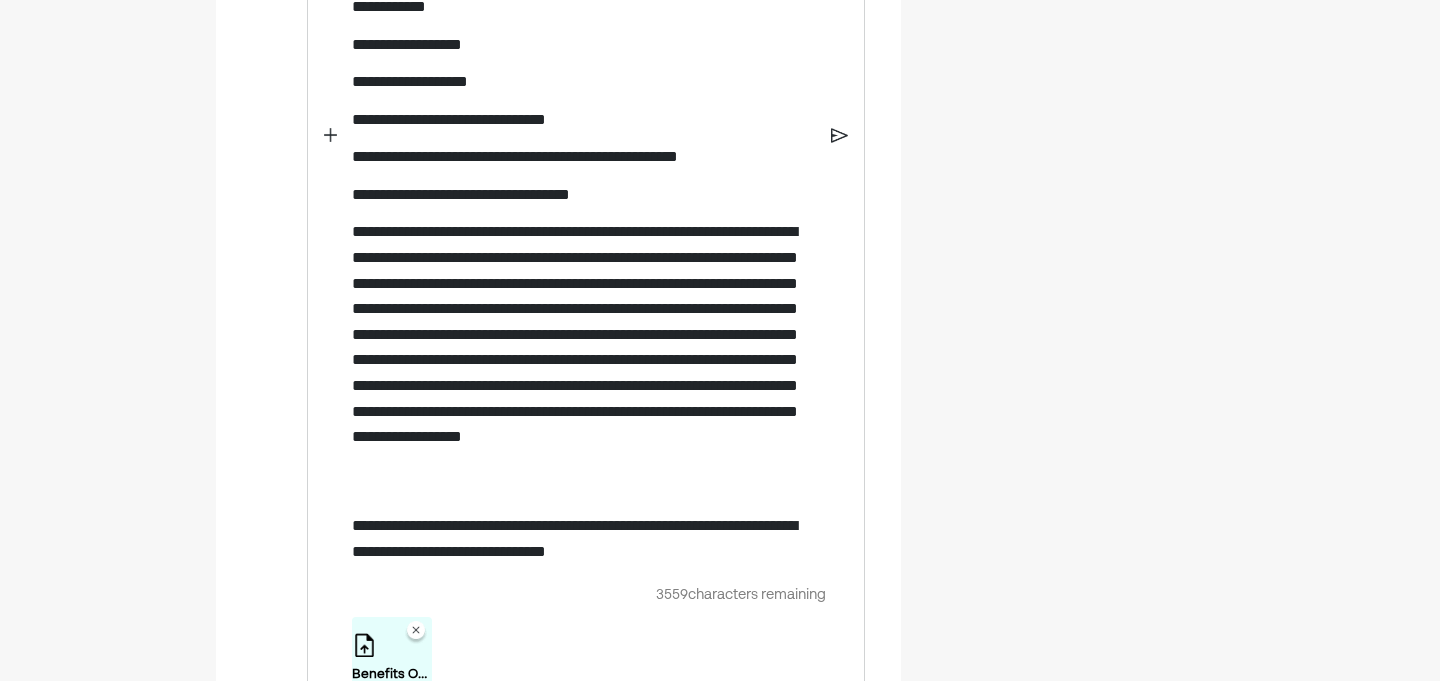 click on "**********" at bounding box center [584, 360] 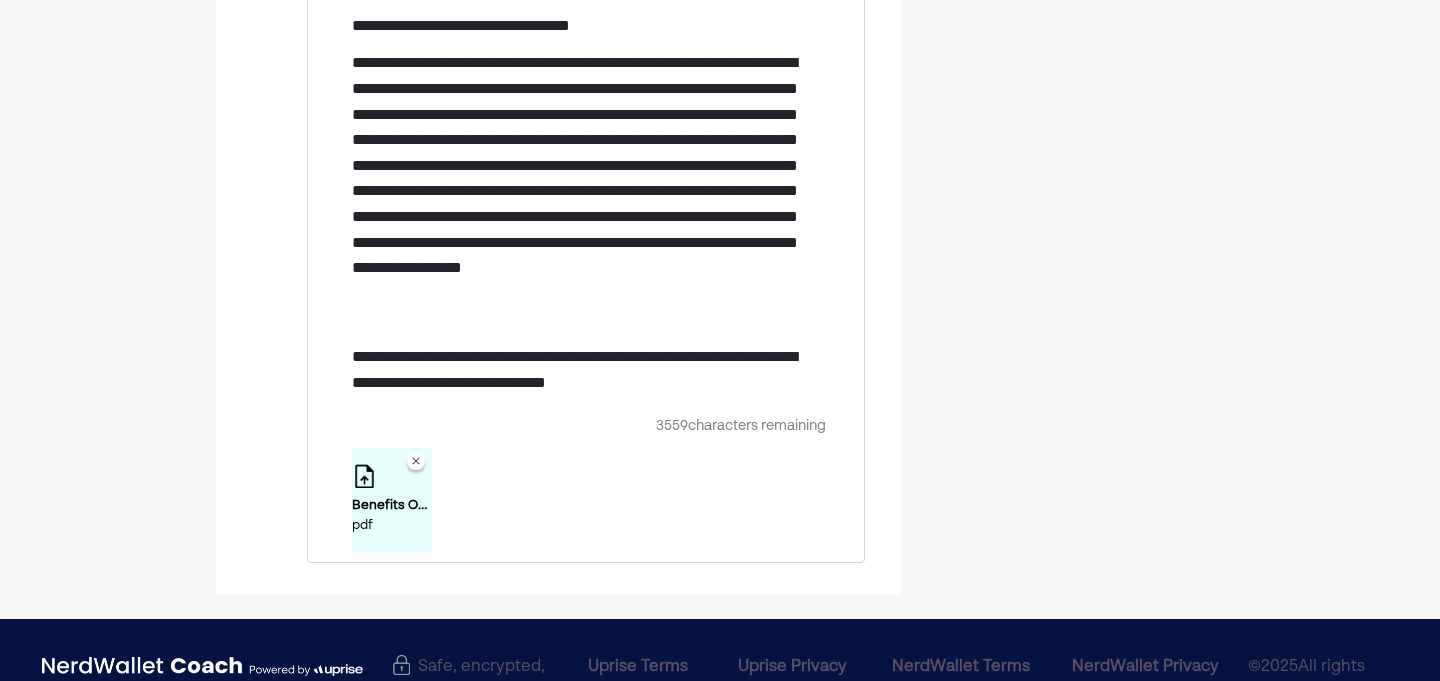 scroll, scrollTop: 1630, scrollLeft: 0, axis: vertical 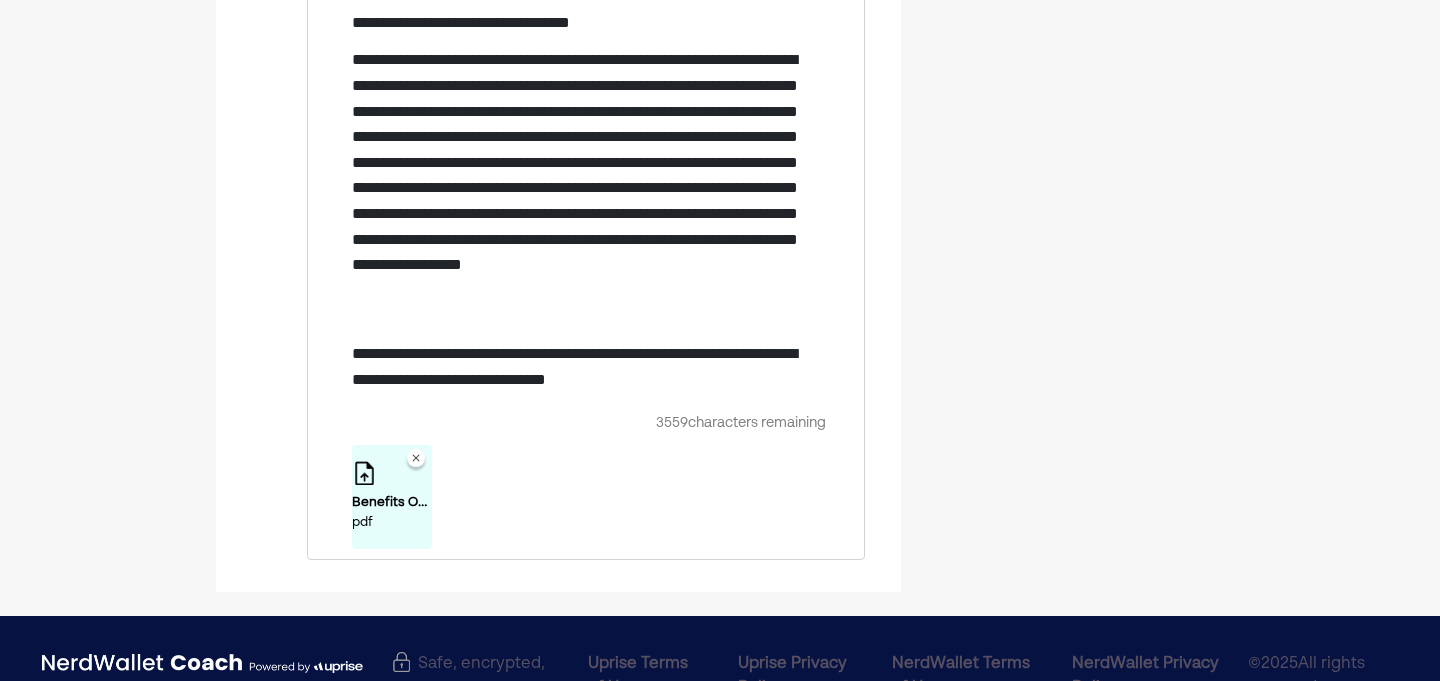 click on "**********" at bounding box center (584, 366) 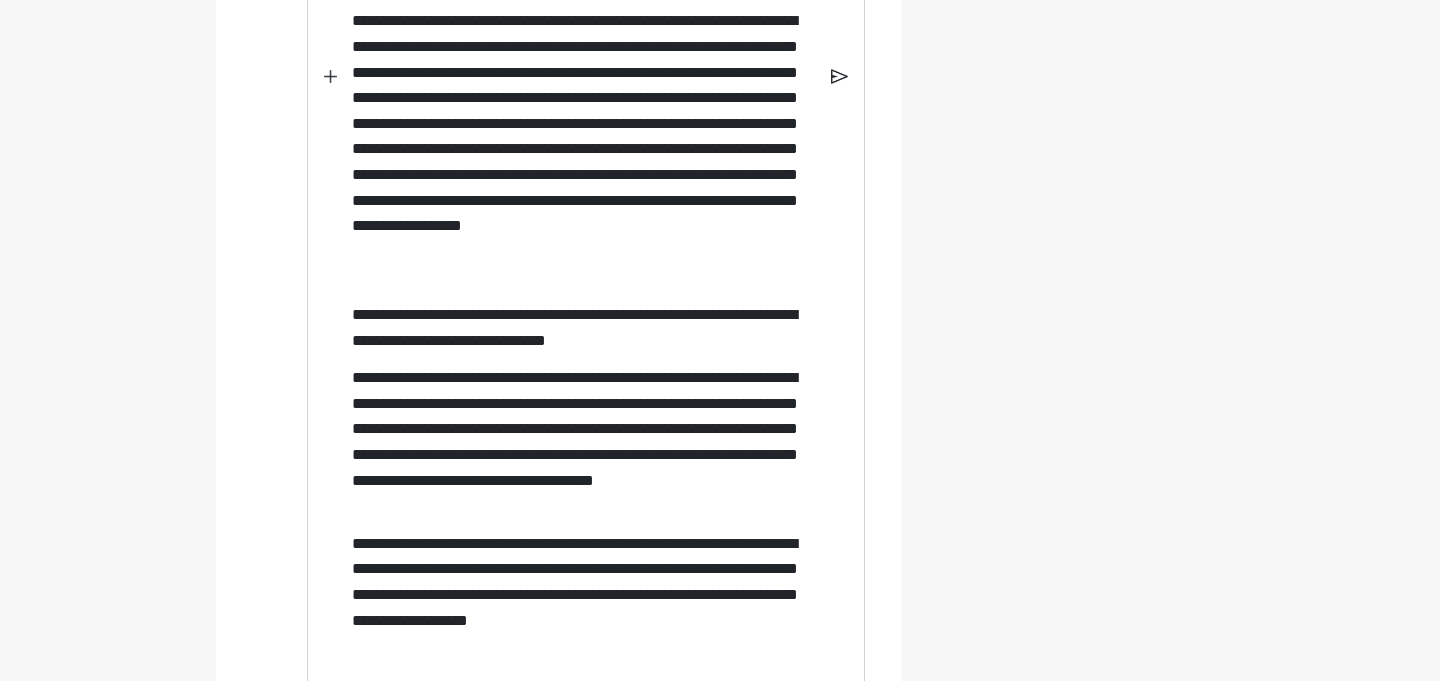 scroll, scrollTop: 1695, scrollLeft: 0, axis: vertical 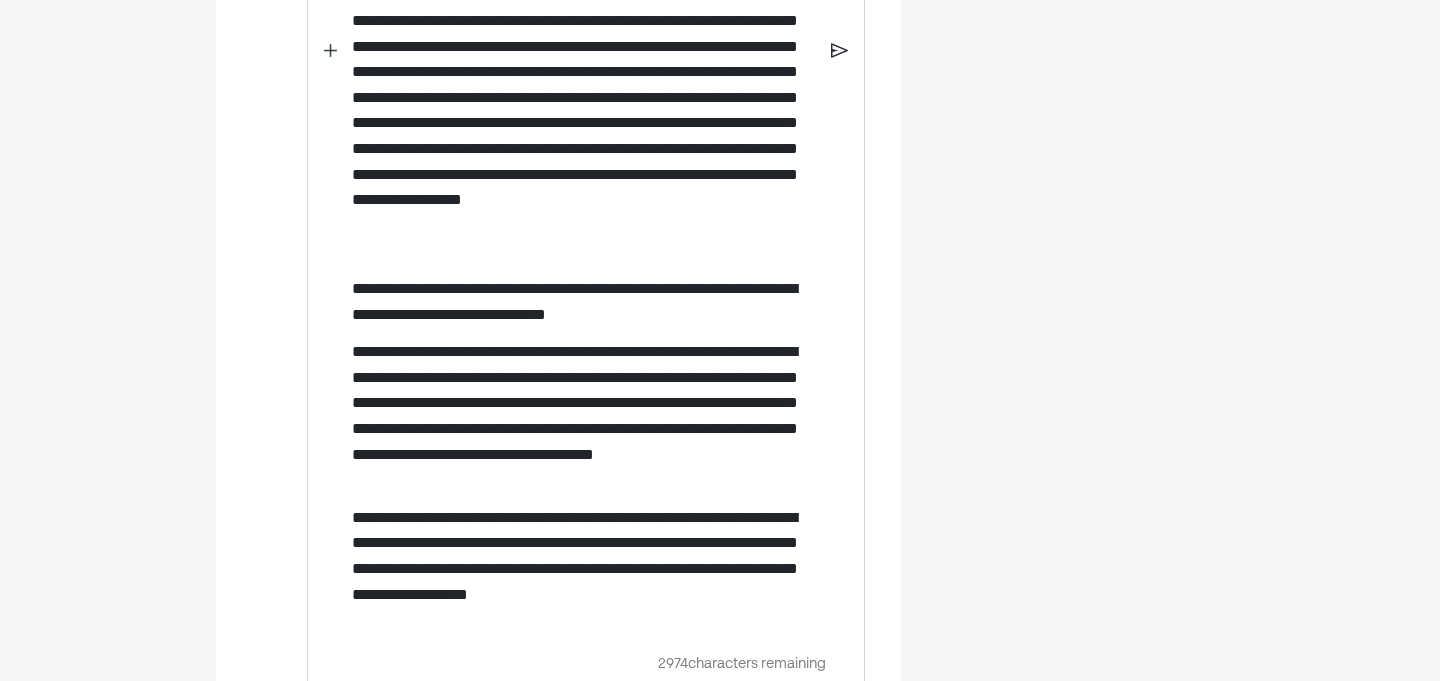 click on "**********" at bounding box center [584, 569] 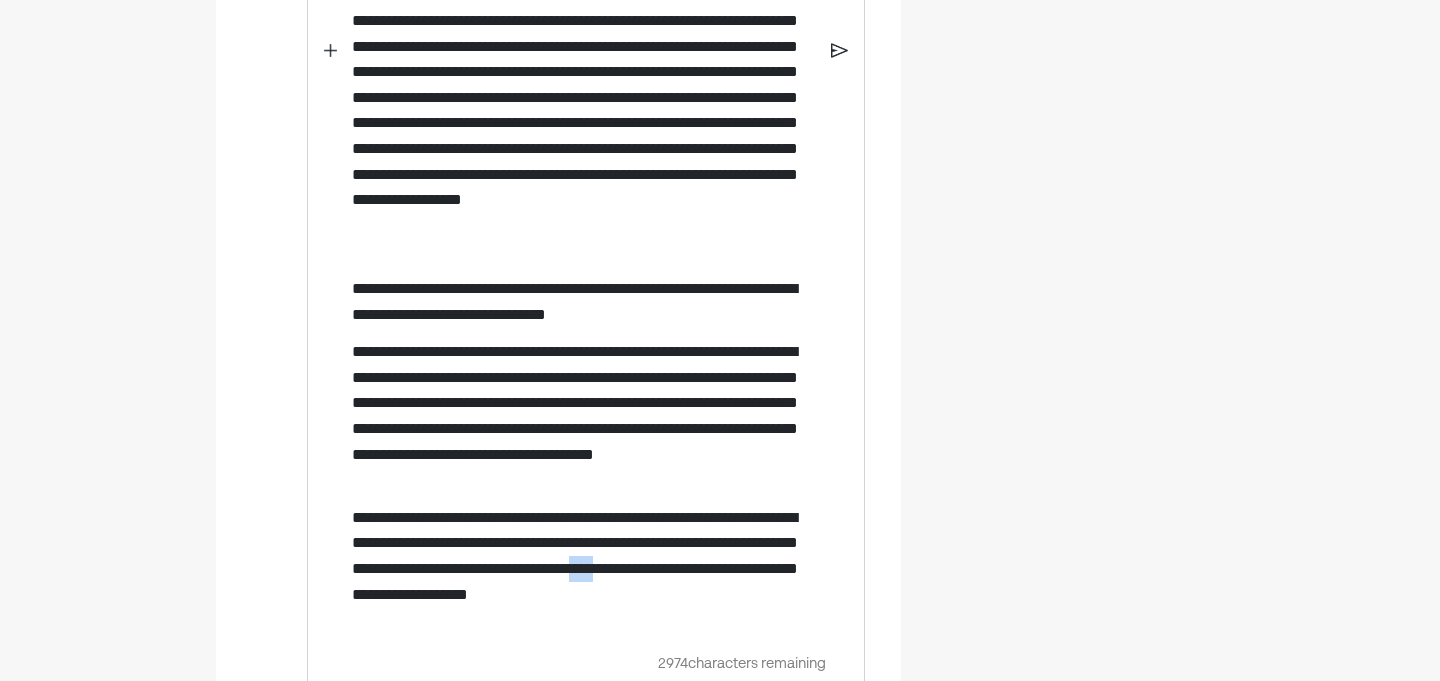 click on "**********" at bounding box center [584, 569] 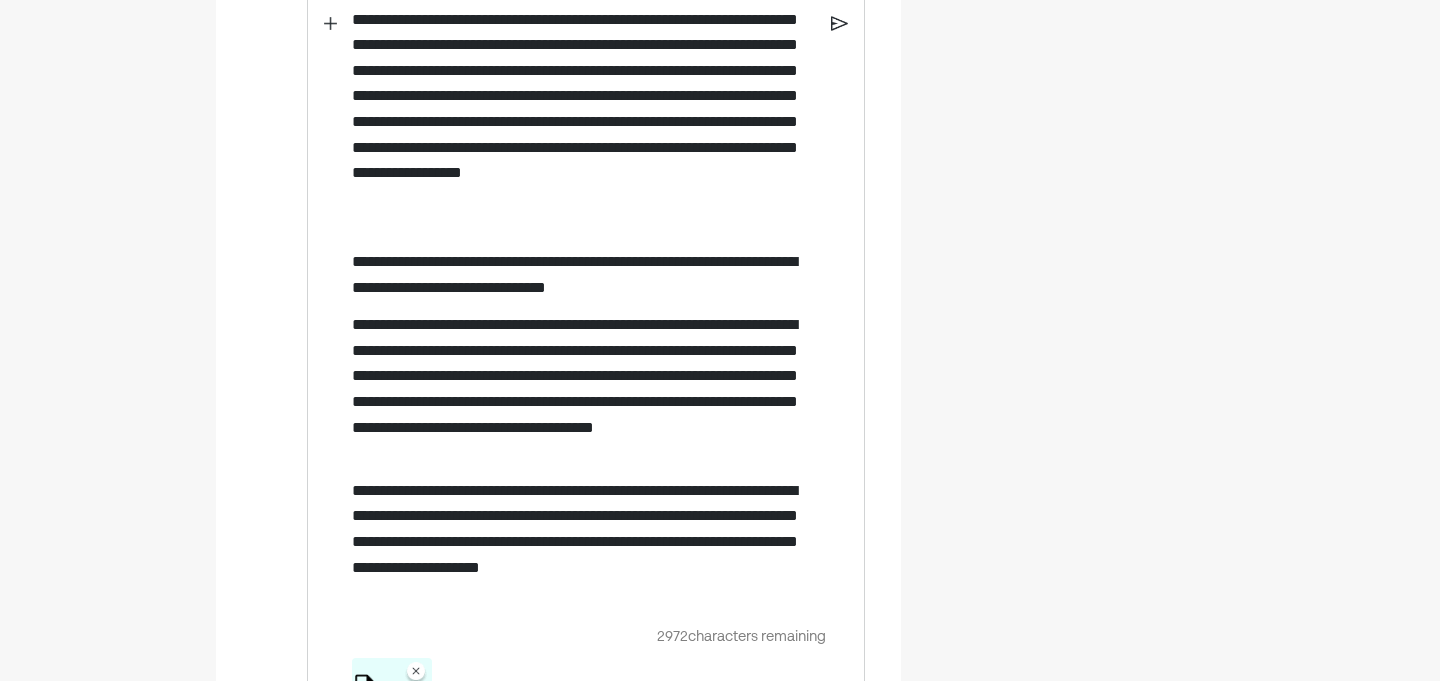 scroll, scrollTop: 1724, scrollLeft: 0, axis: vertical 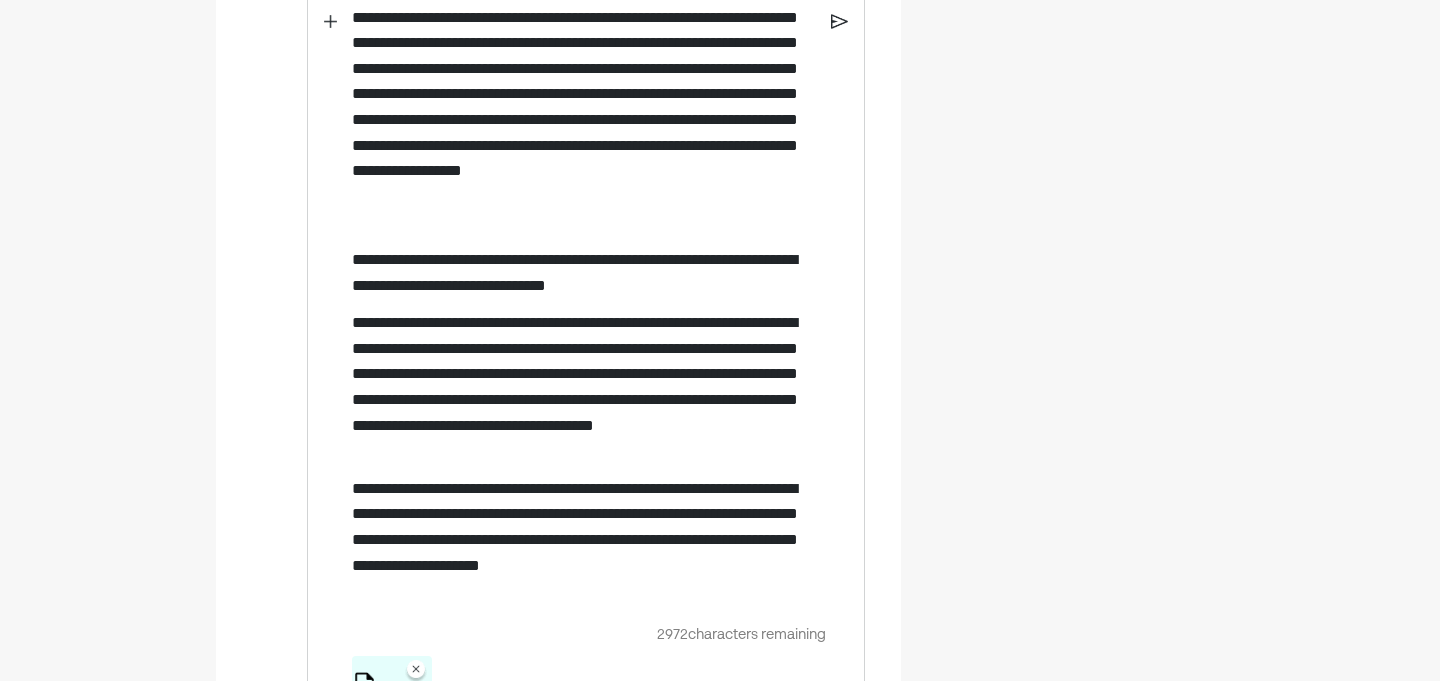 click on "**********" at bounding box center [583, -55] 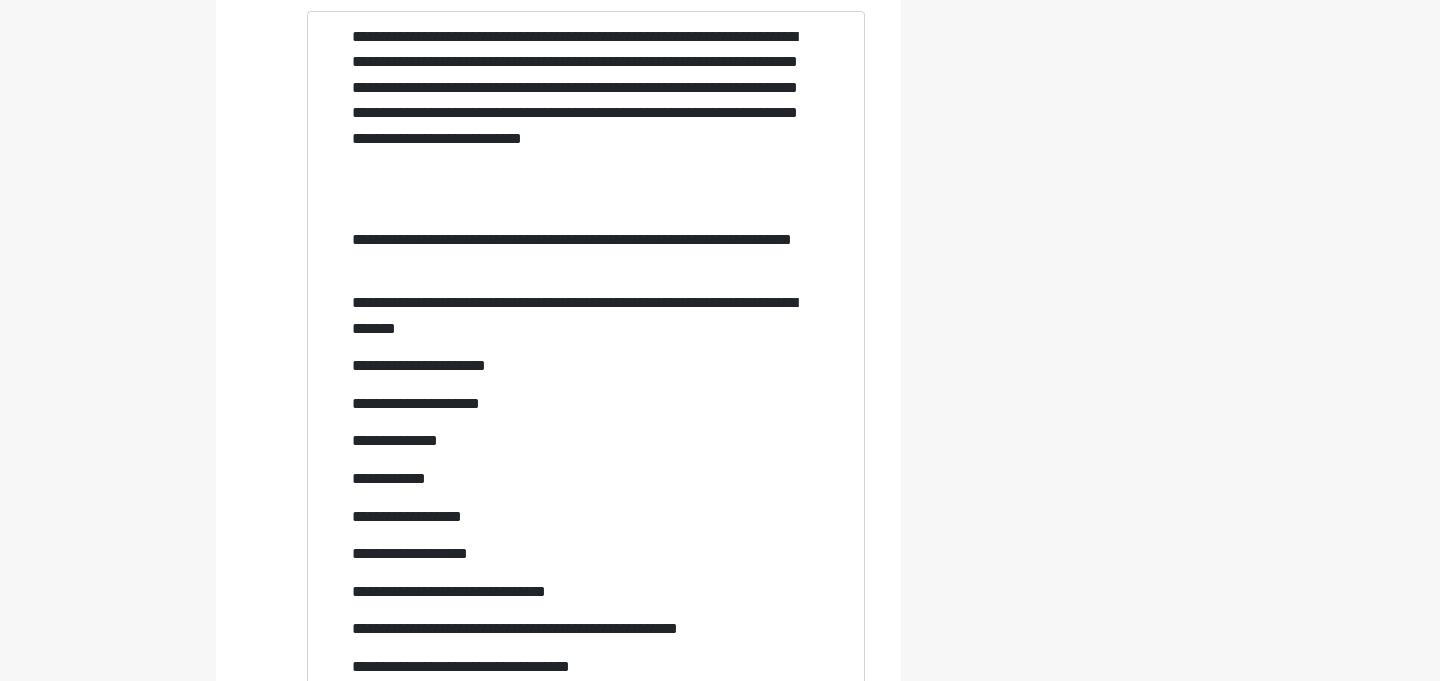 scroll, scrollTop: 985, scrollLeft: 0, axis: vertical 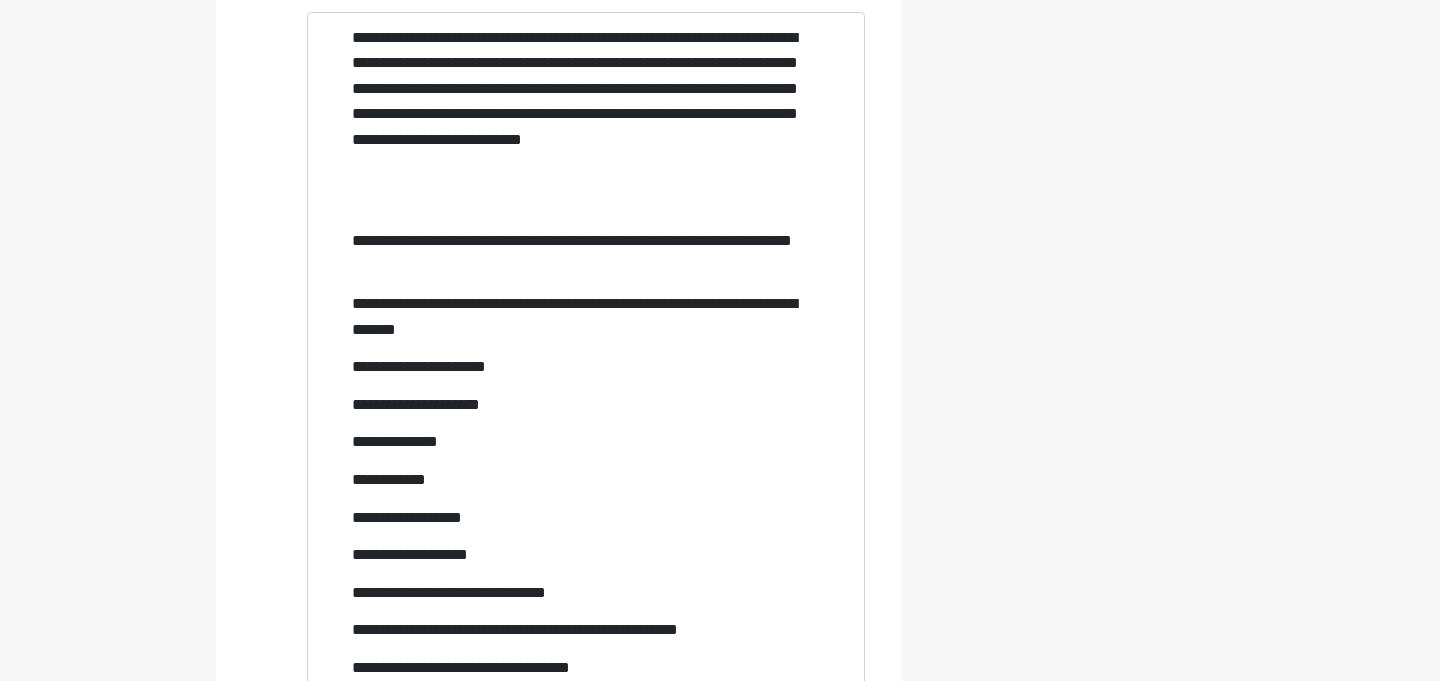 click at bounding box center [584, 203] 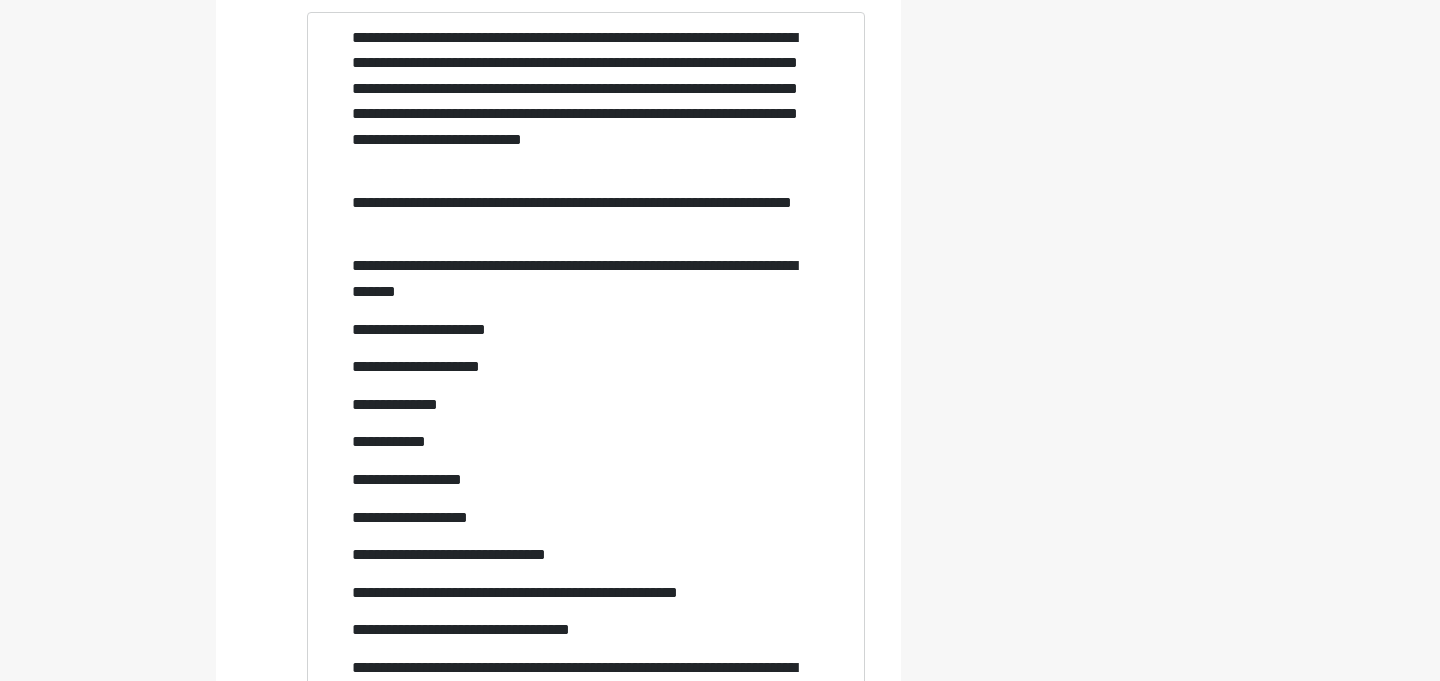 click on "**********" at bounding box center [584, 215] 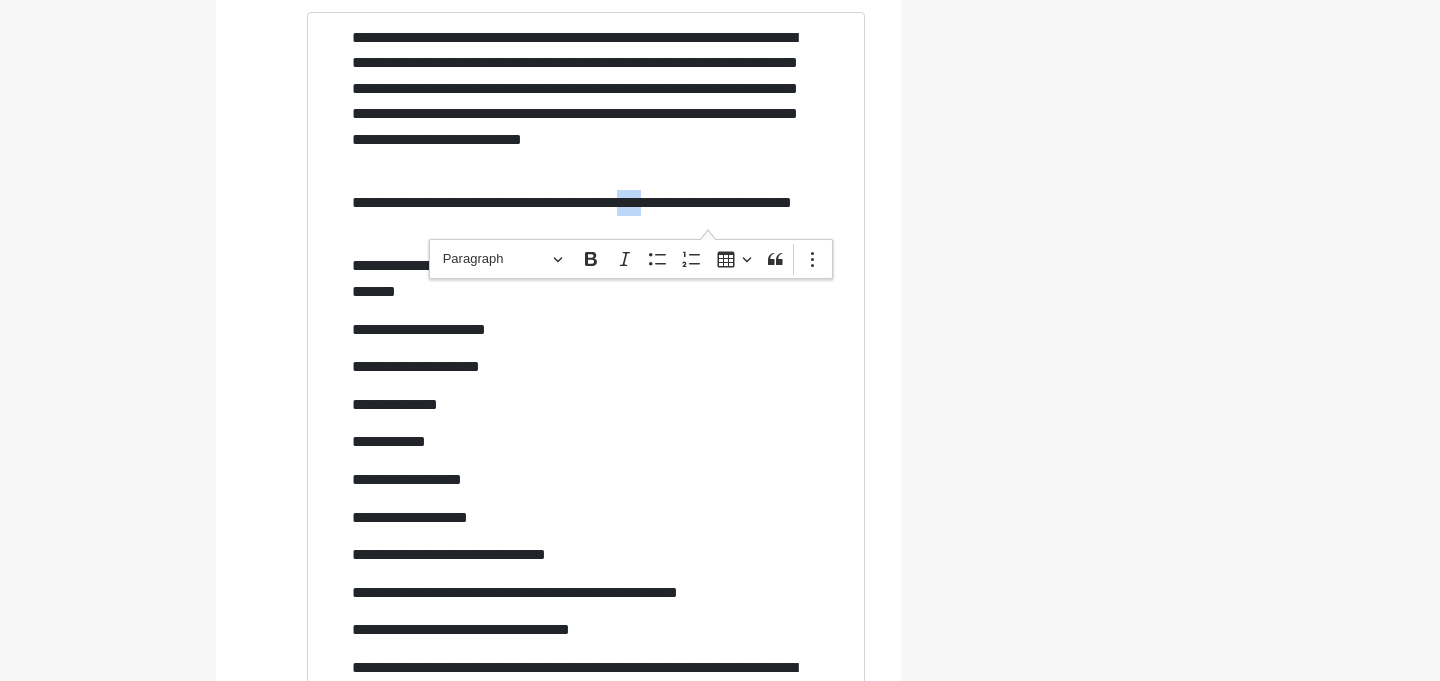 click on "**********" at bounding box center [584, 215] 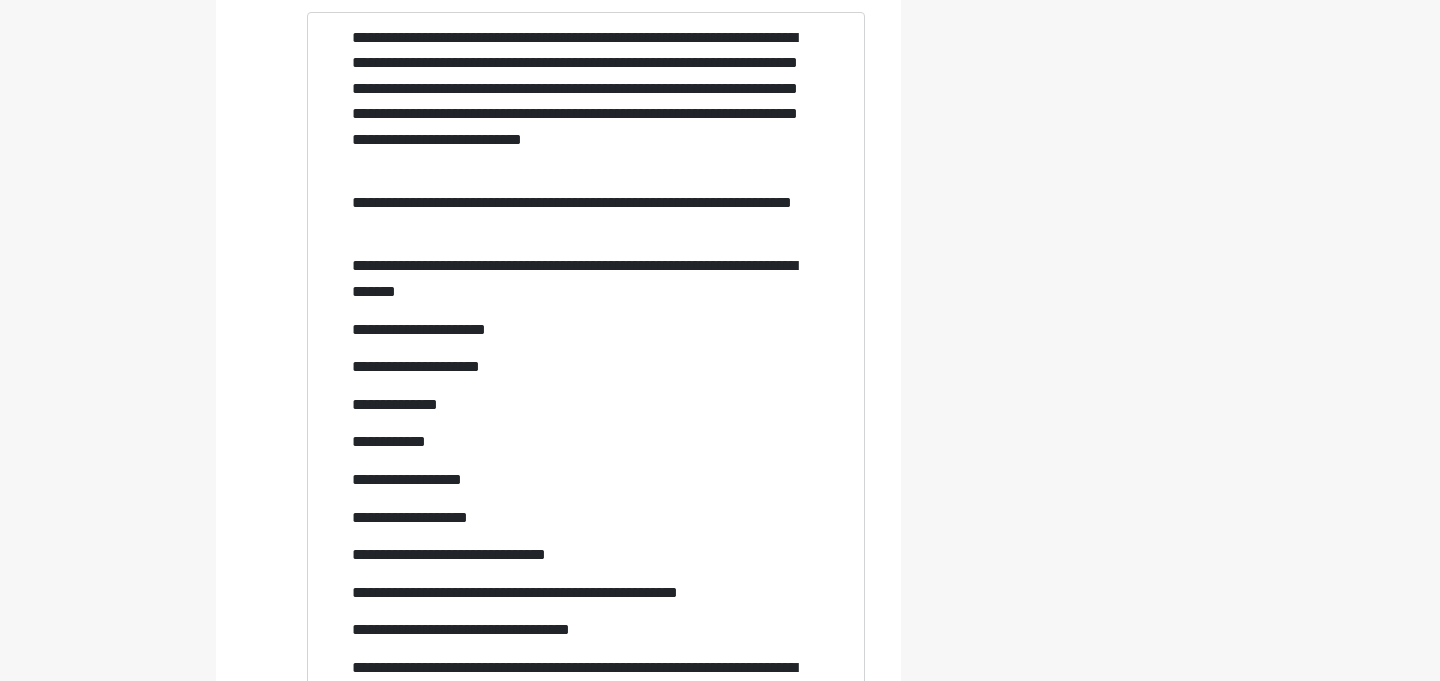 click on "**********" at bounding box center [584, 215] 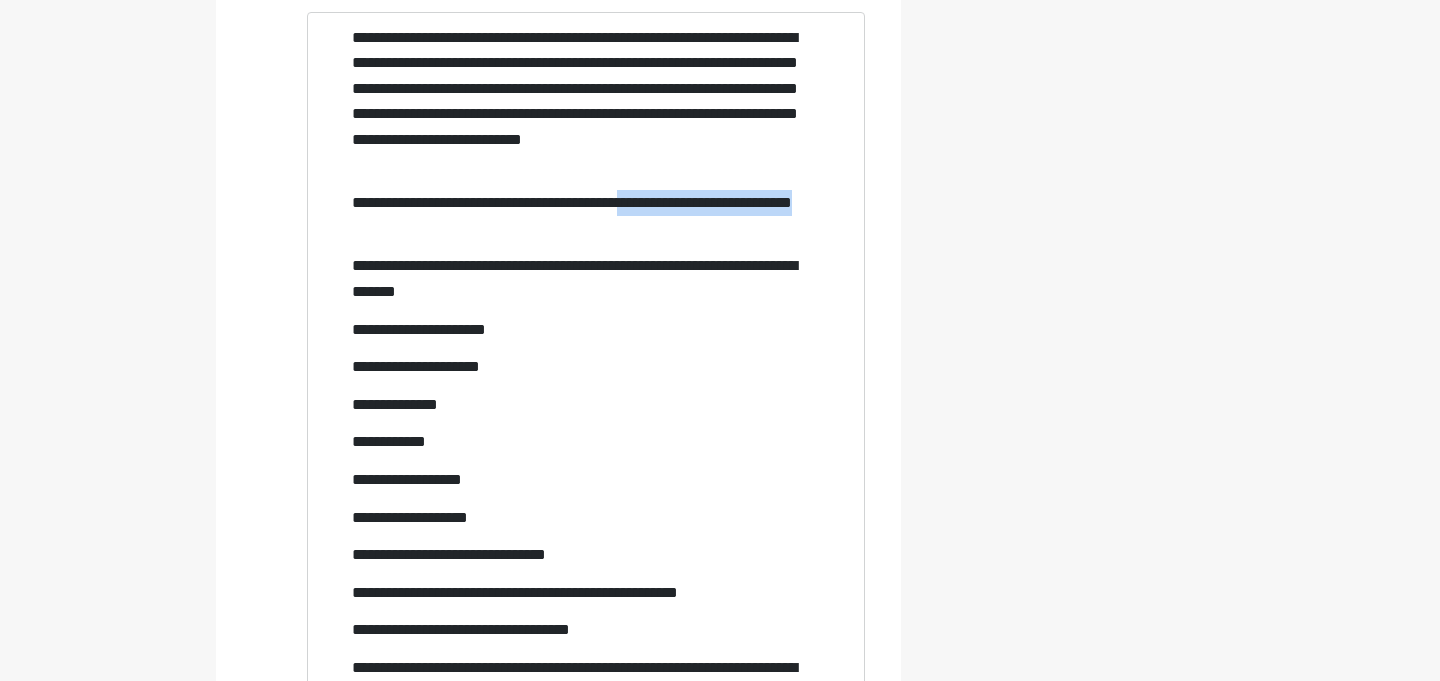drag, startPoint x: 681, startPoint y: 224, endPoint x: 687, endPoint y: 242, distance: 18.973665 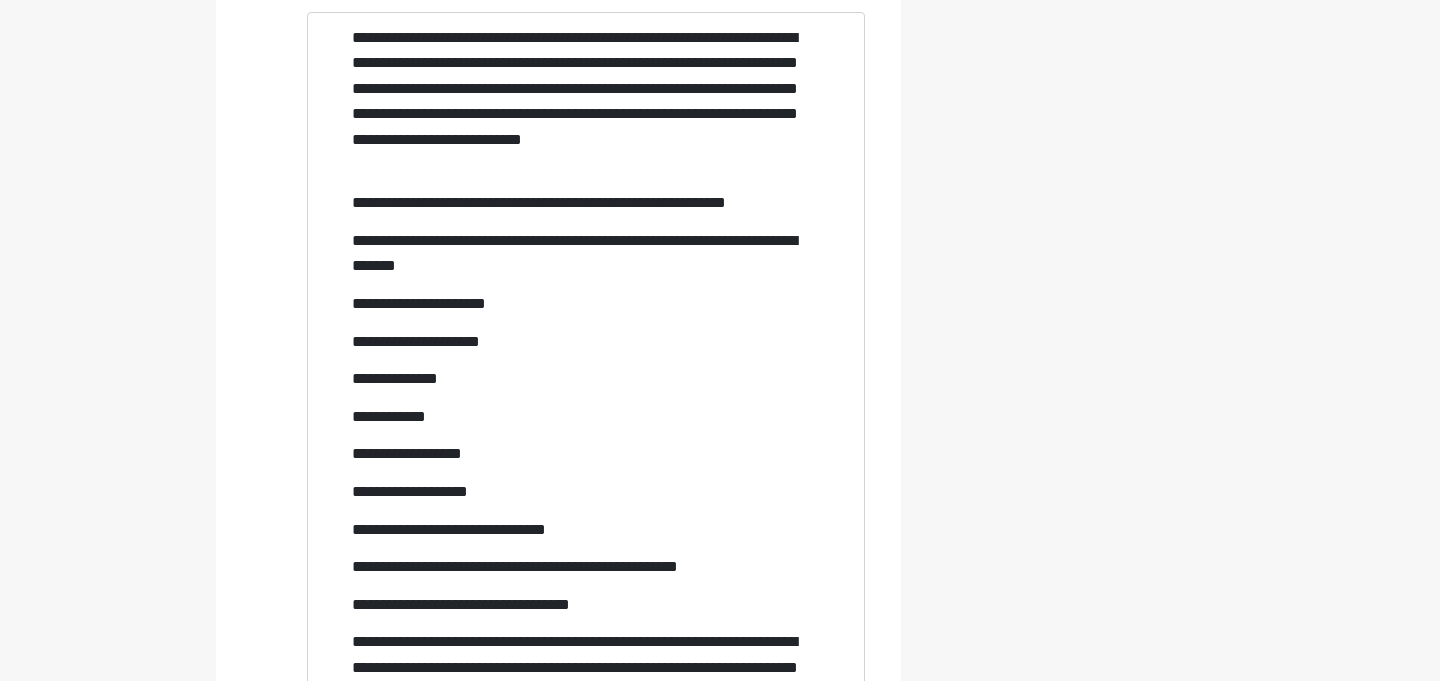 click on "**********" at bounding box center [584, 102] 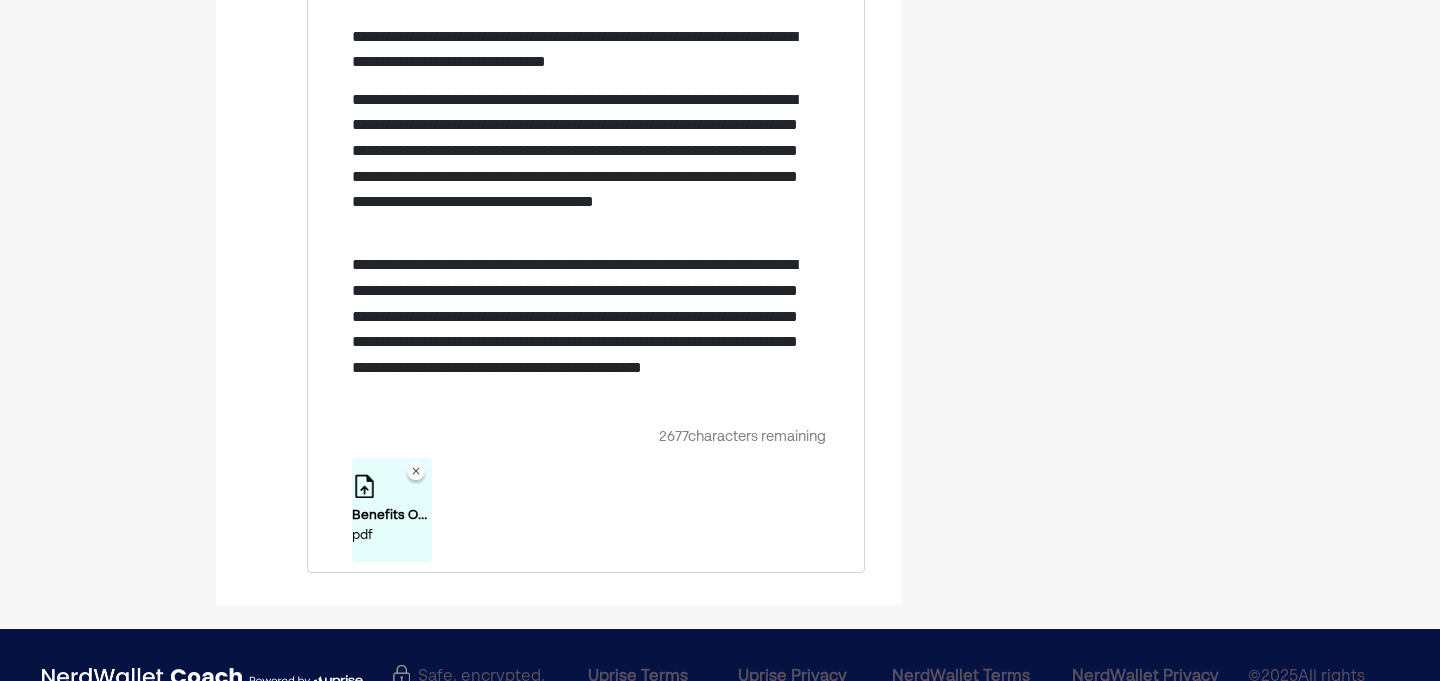 click on "**********" at bounding box center (584, 329) 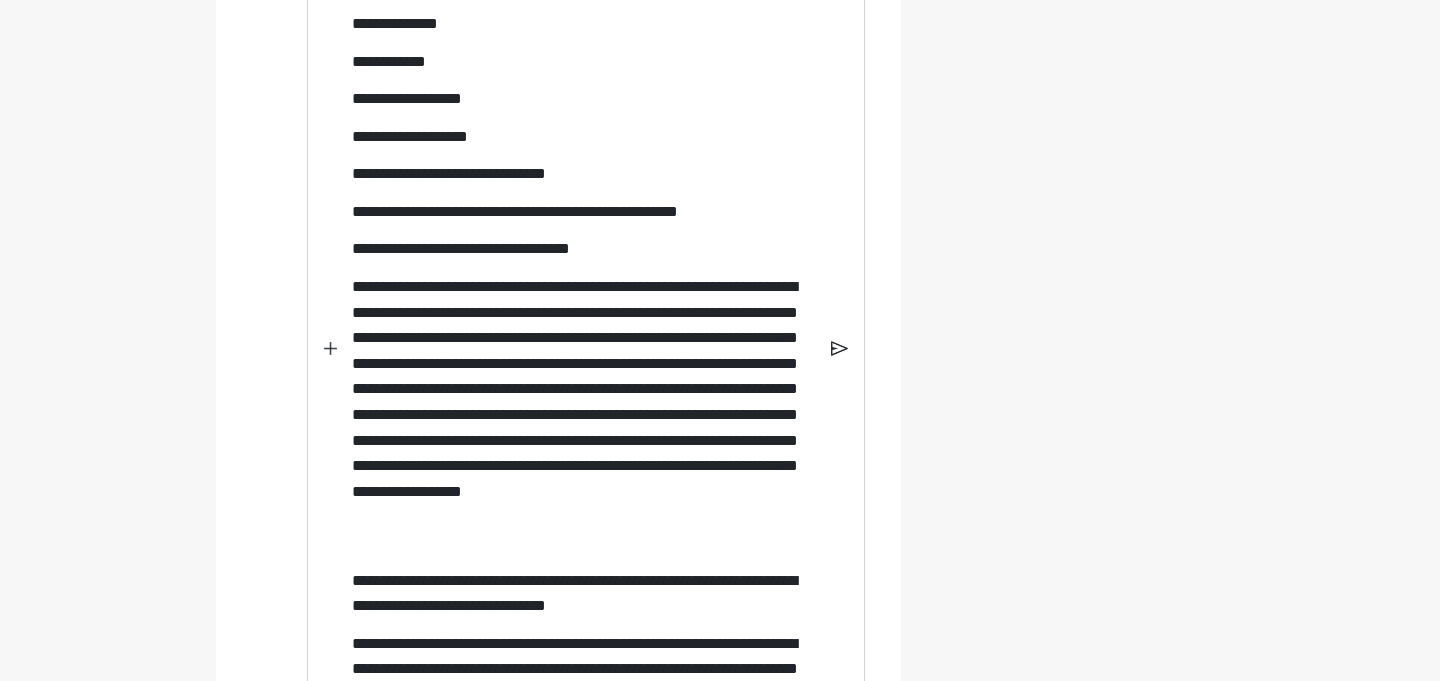 scroll, scrollTop: 2045, scrollLeft: 0, axis: vertical 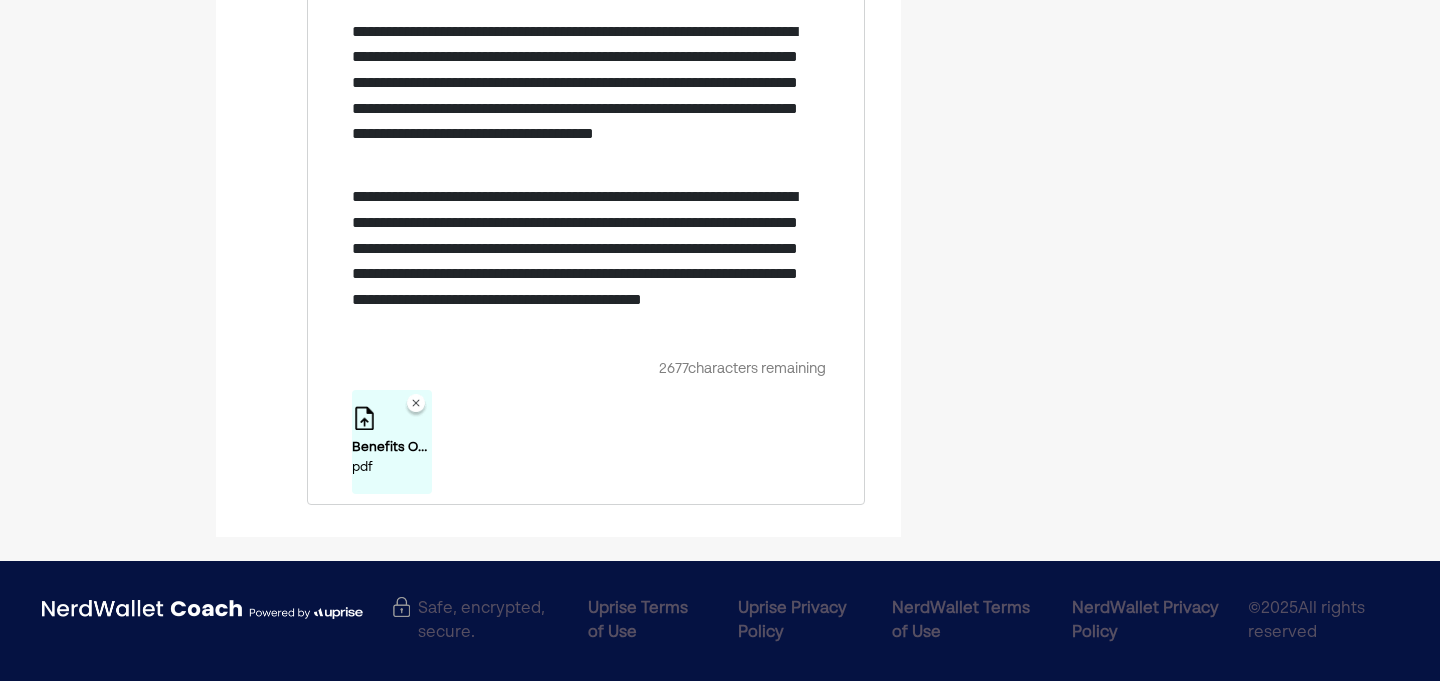 click on "**********" at bounding box center (584, 261) 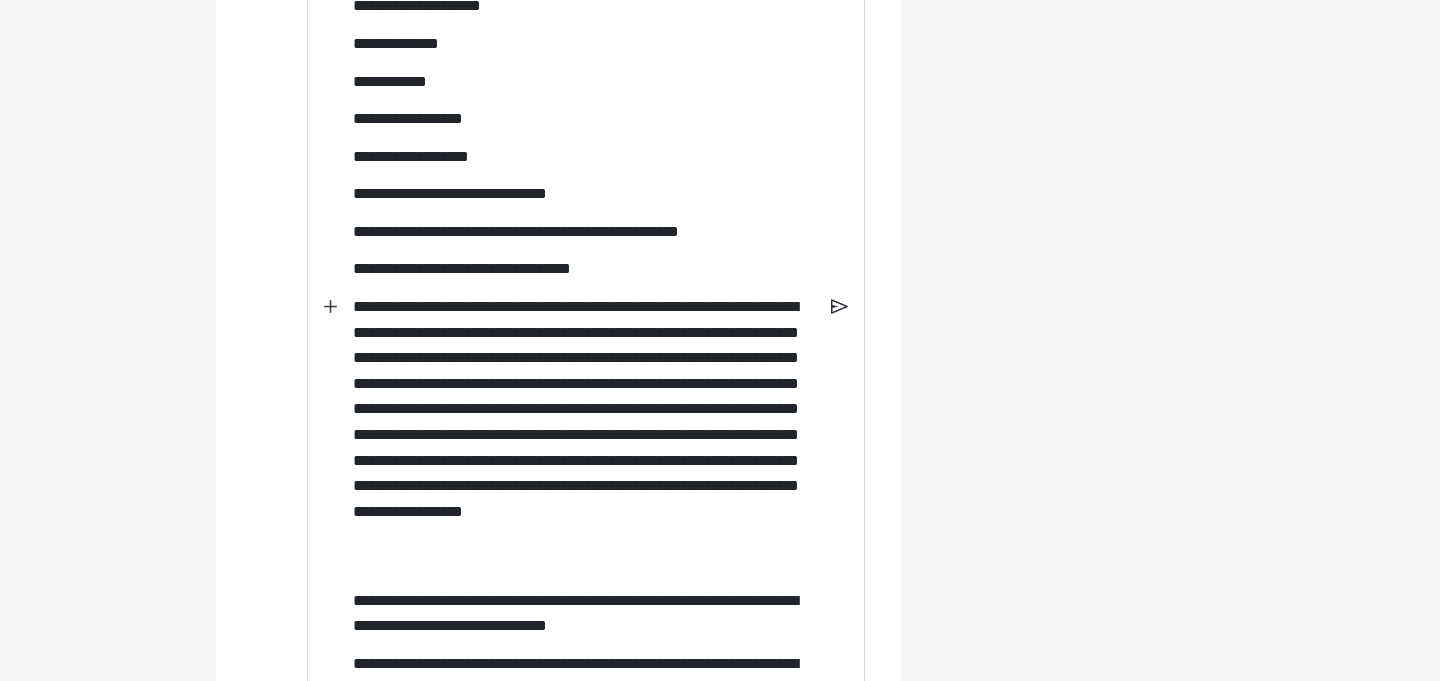 scroll, scrollTop: 1477, scrollLeft: 0, axis: vertical 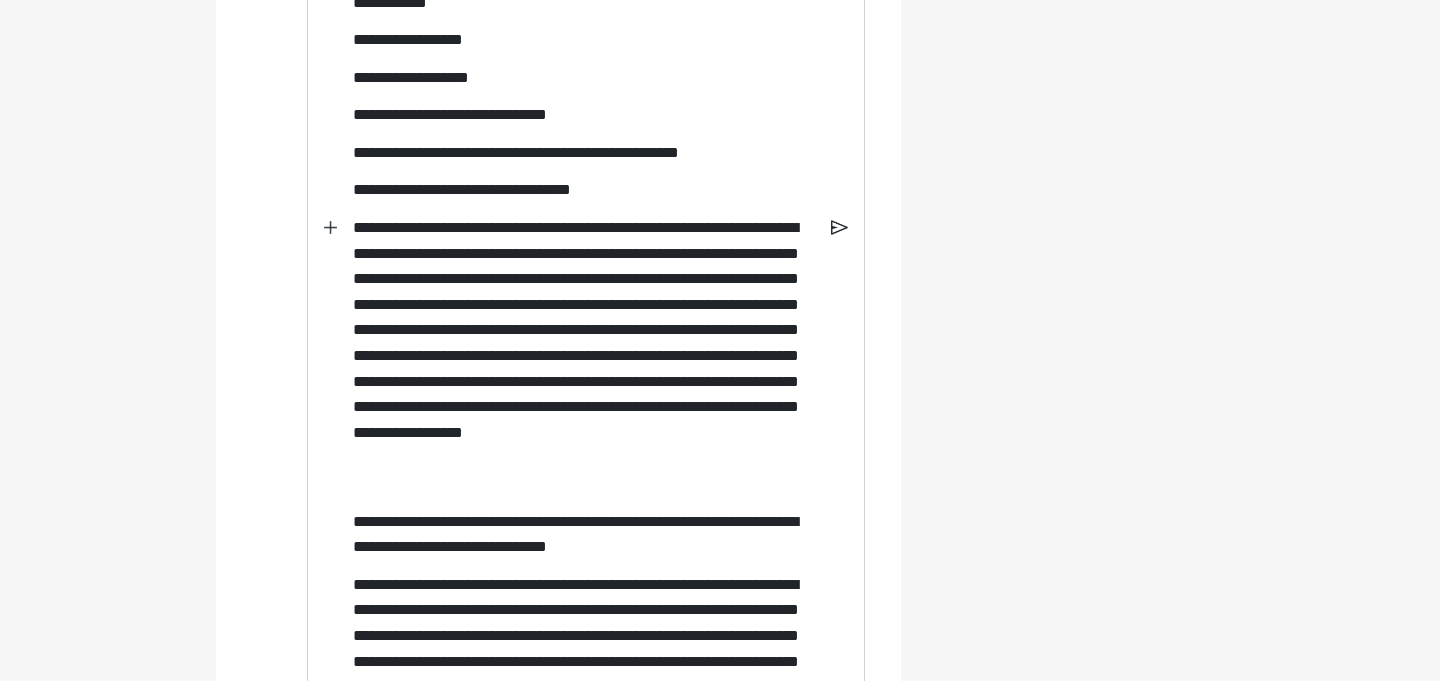 click at bounding box center [330, 227] 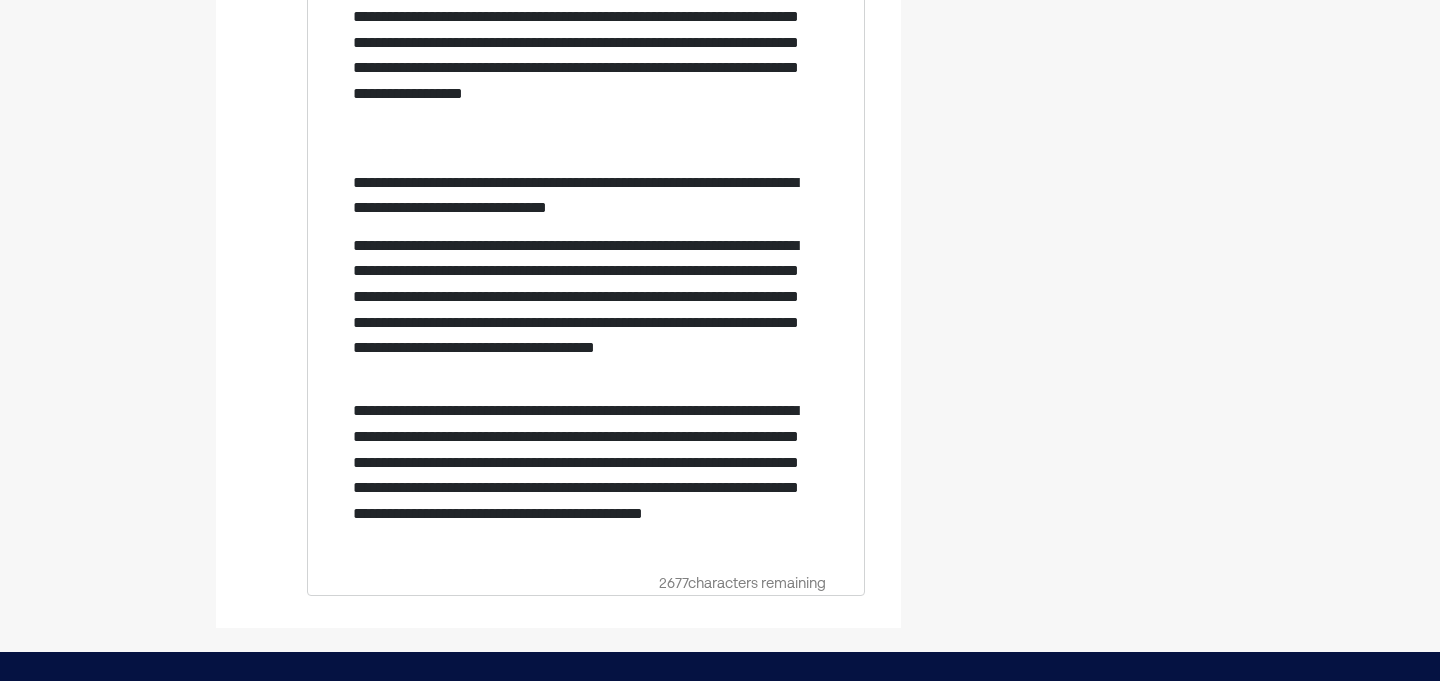 scroll, scrollTop: 1923, scrollLeft: 0, axis: vertical 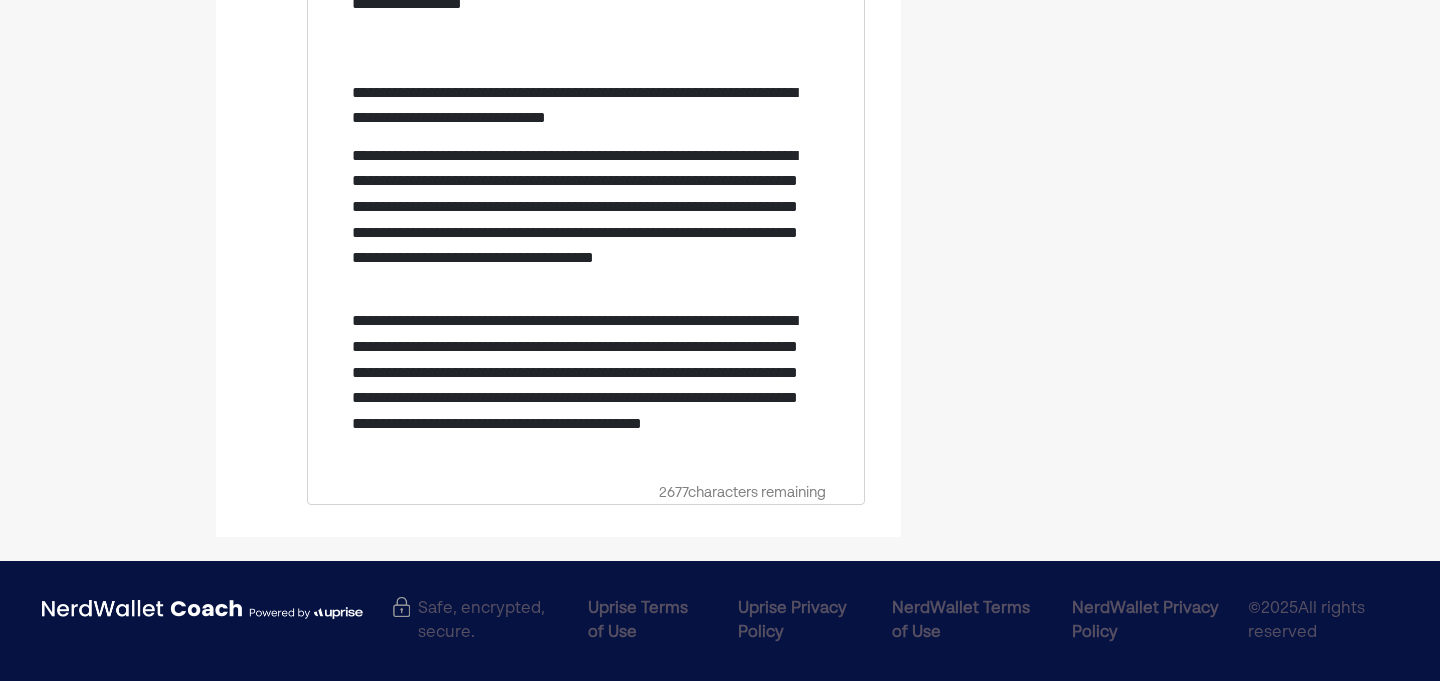 click on "**********" at bounding box center [584, 385] 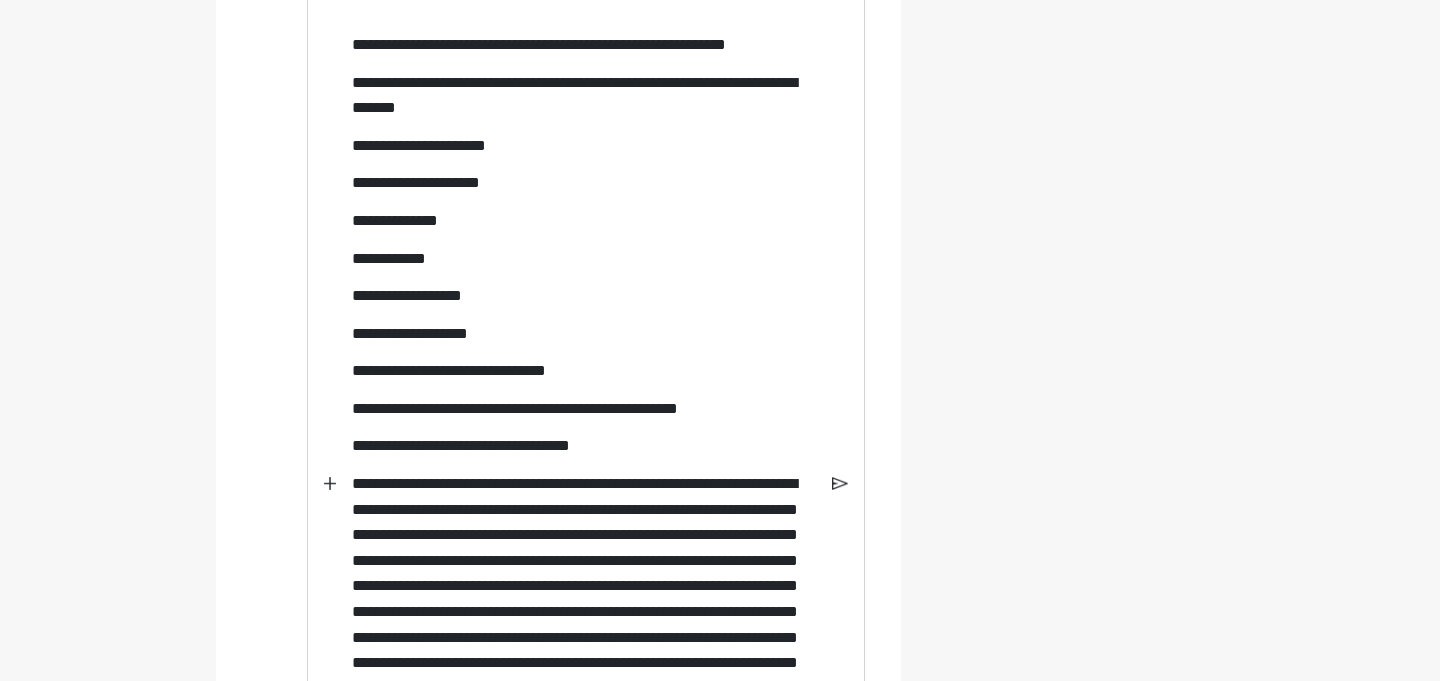 scroll, scrollTop: 1222, scrollLeft: 0, axis: vertical 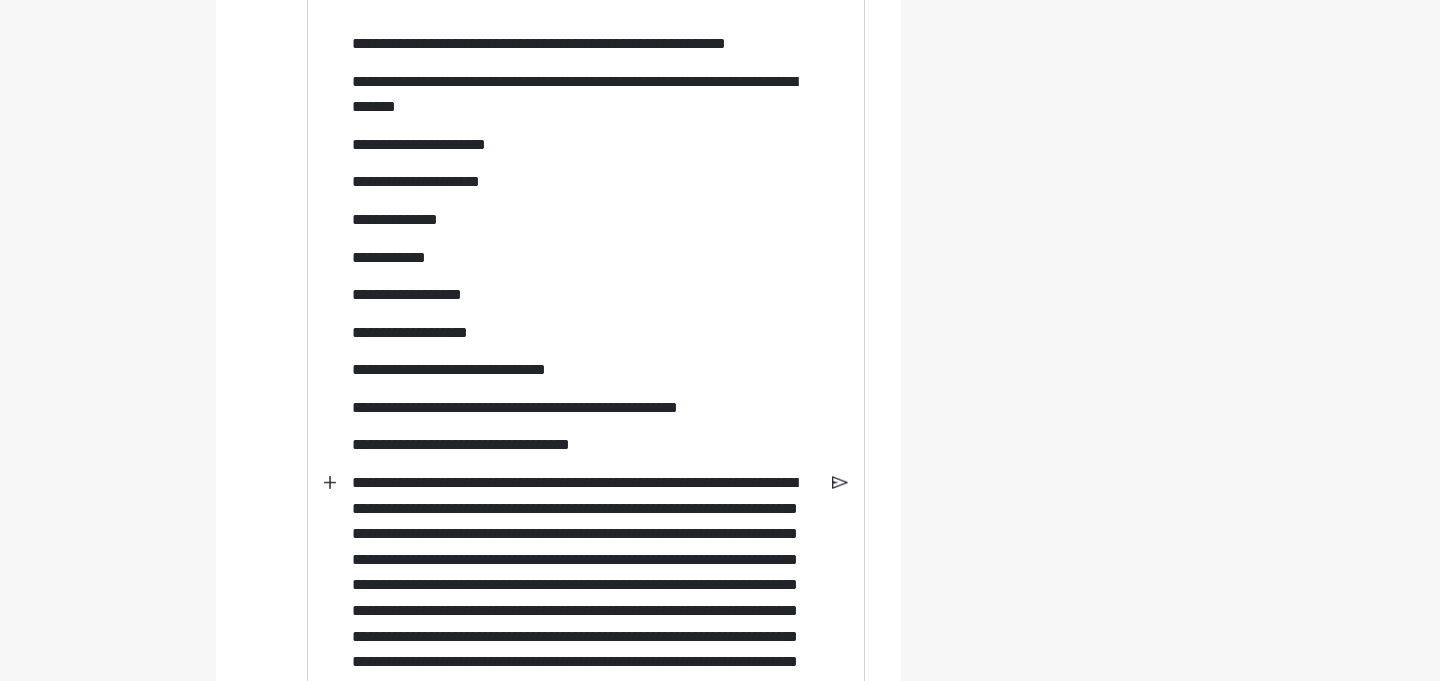 click on "**********" at bounding box center (585, 483) 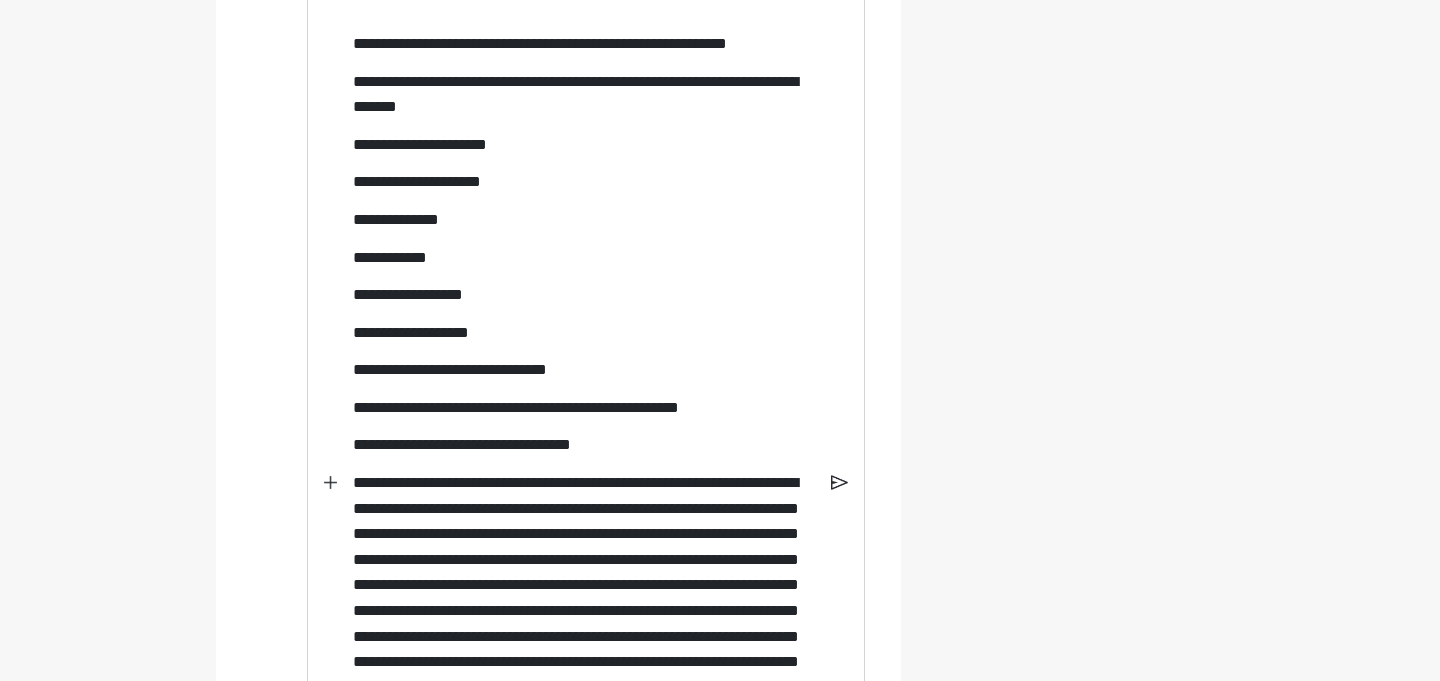 click at bounding box center (330, 482) 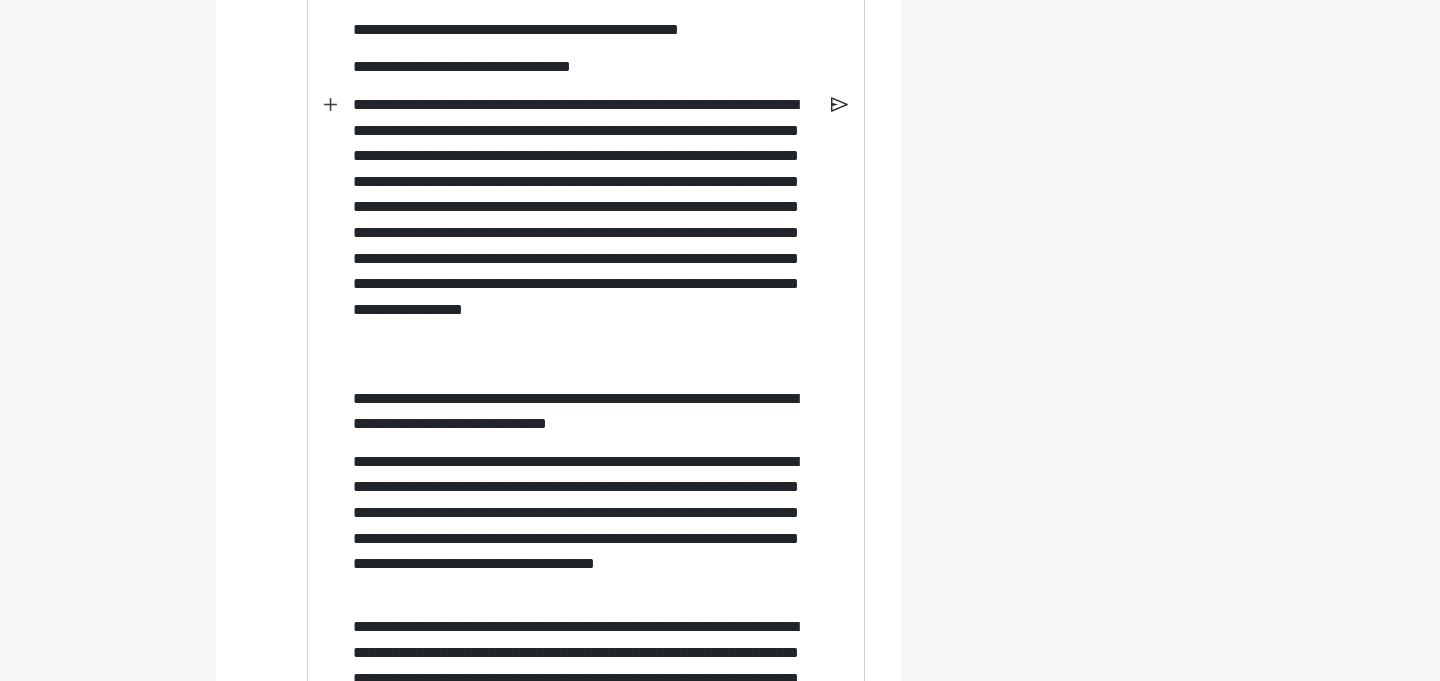 scroll, scrollTop: 1923, scrollLeft: 0, axis: vertical 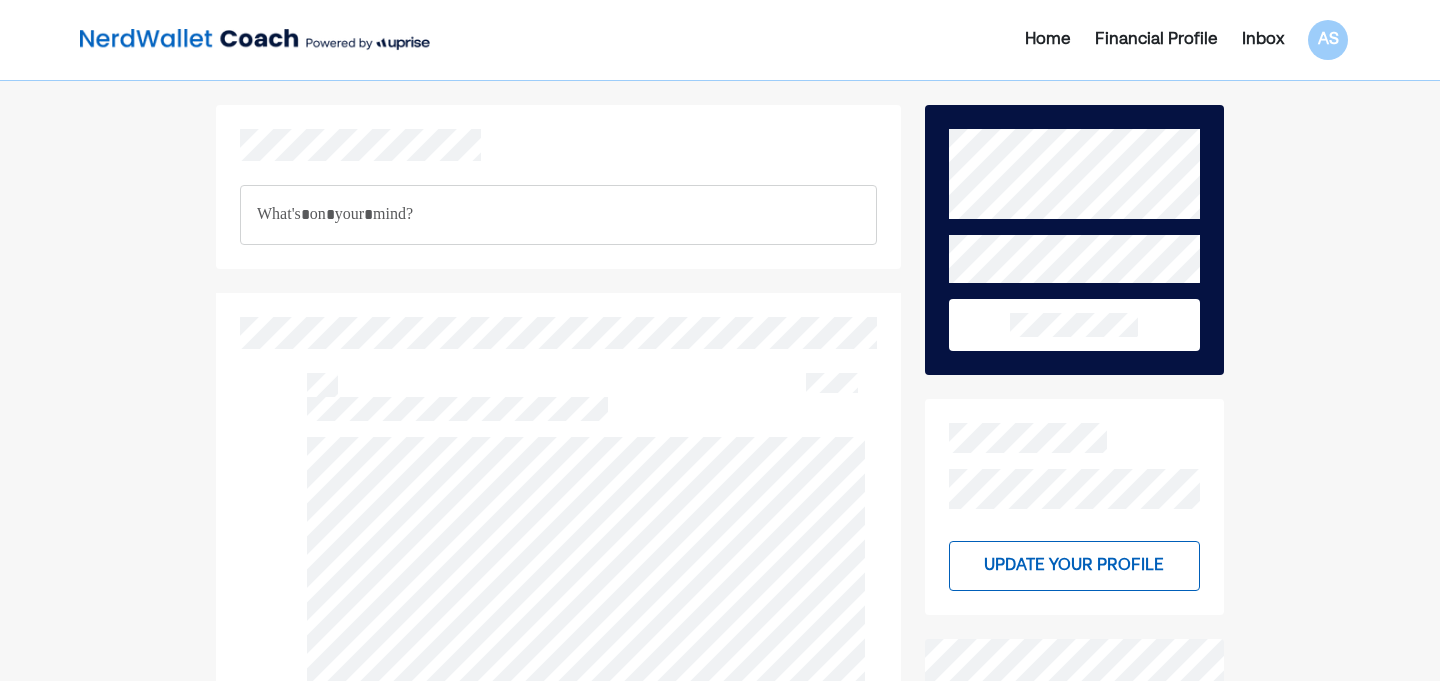 drag, startPoint x: 732, startPoint y: 456, endPoint x: 338, endPoint y: 98, distance: 532.3533 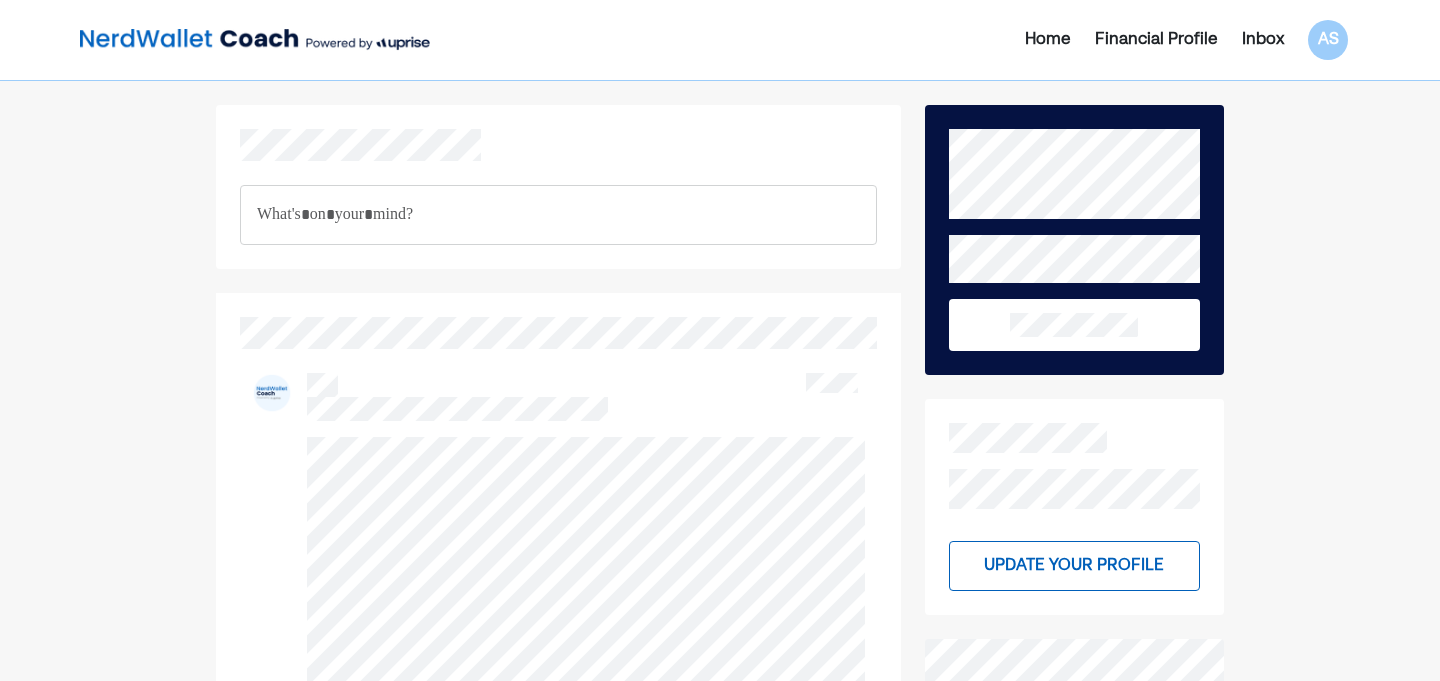 click on "**********" at bounding box center [720, 1293] 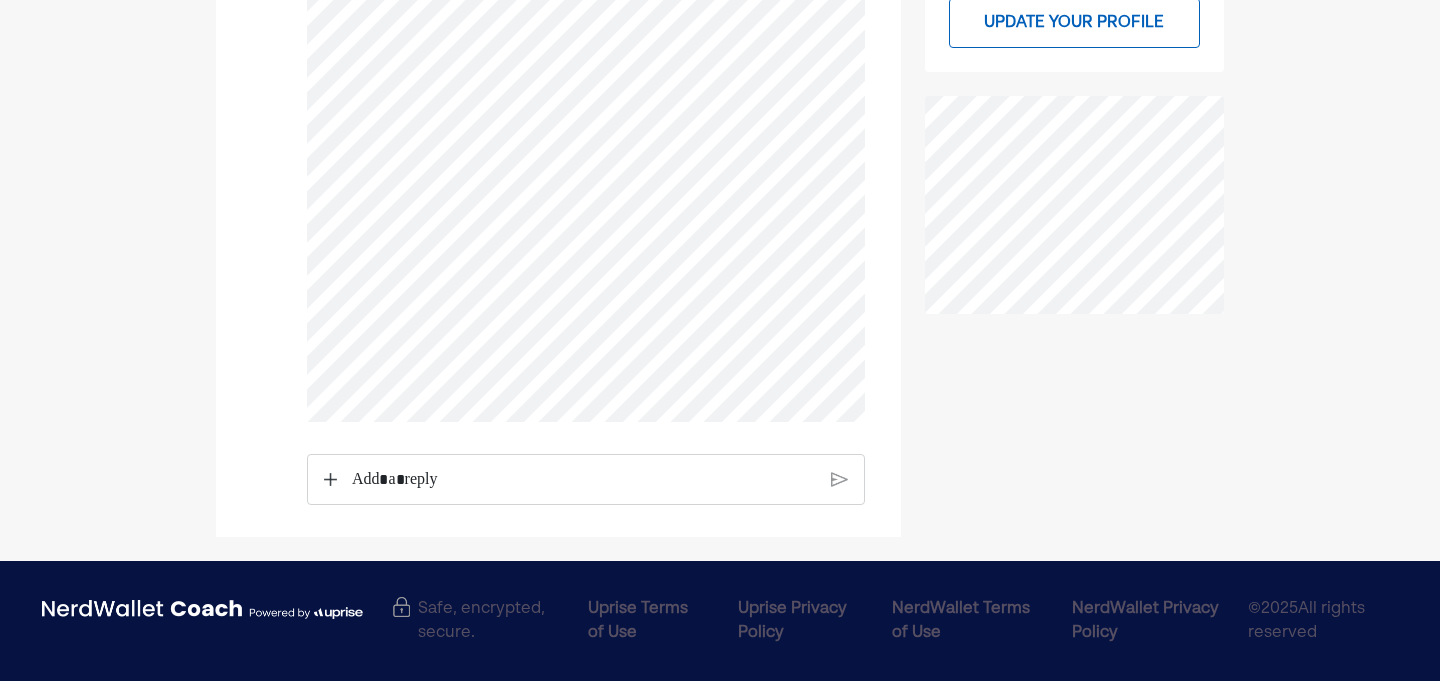 scroll, scrollTop: 559, scrollLeft: 0, axis: vertical 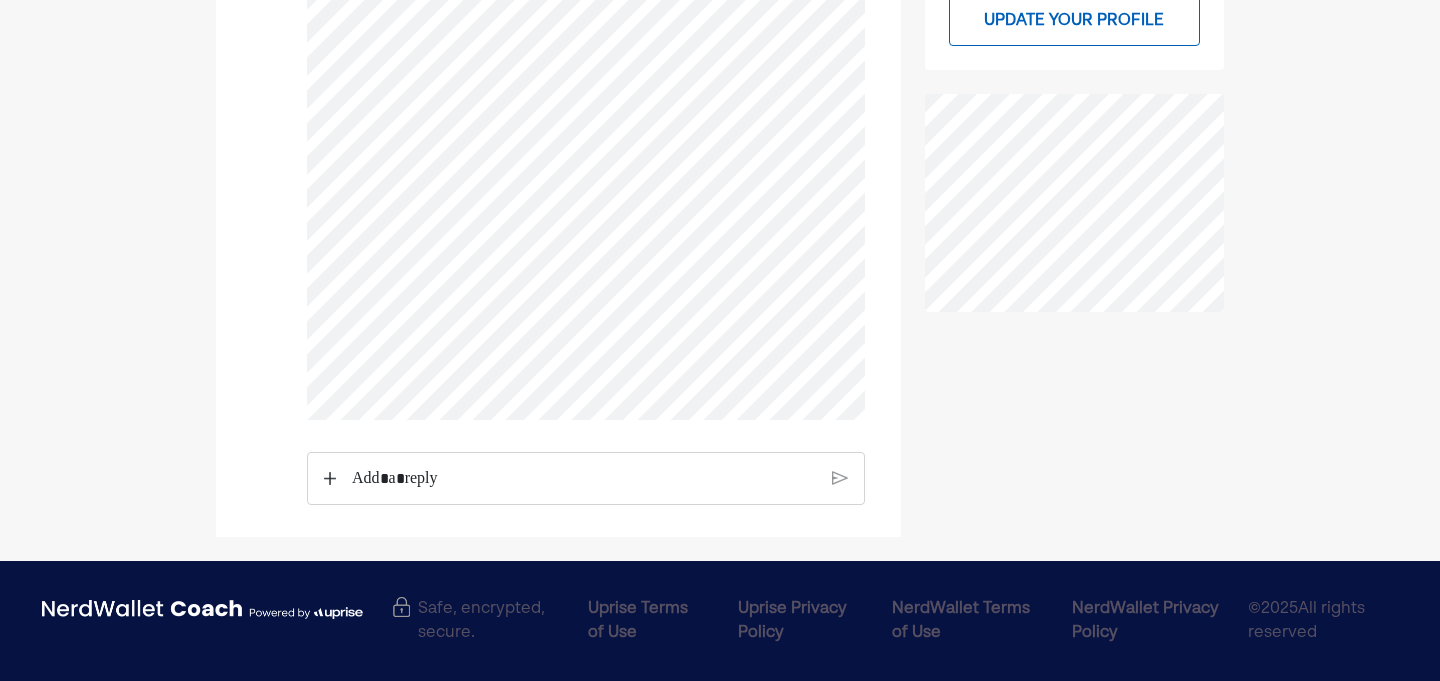 click at bounding box center [585, 479] 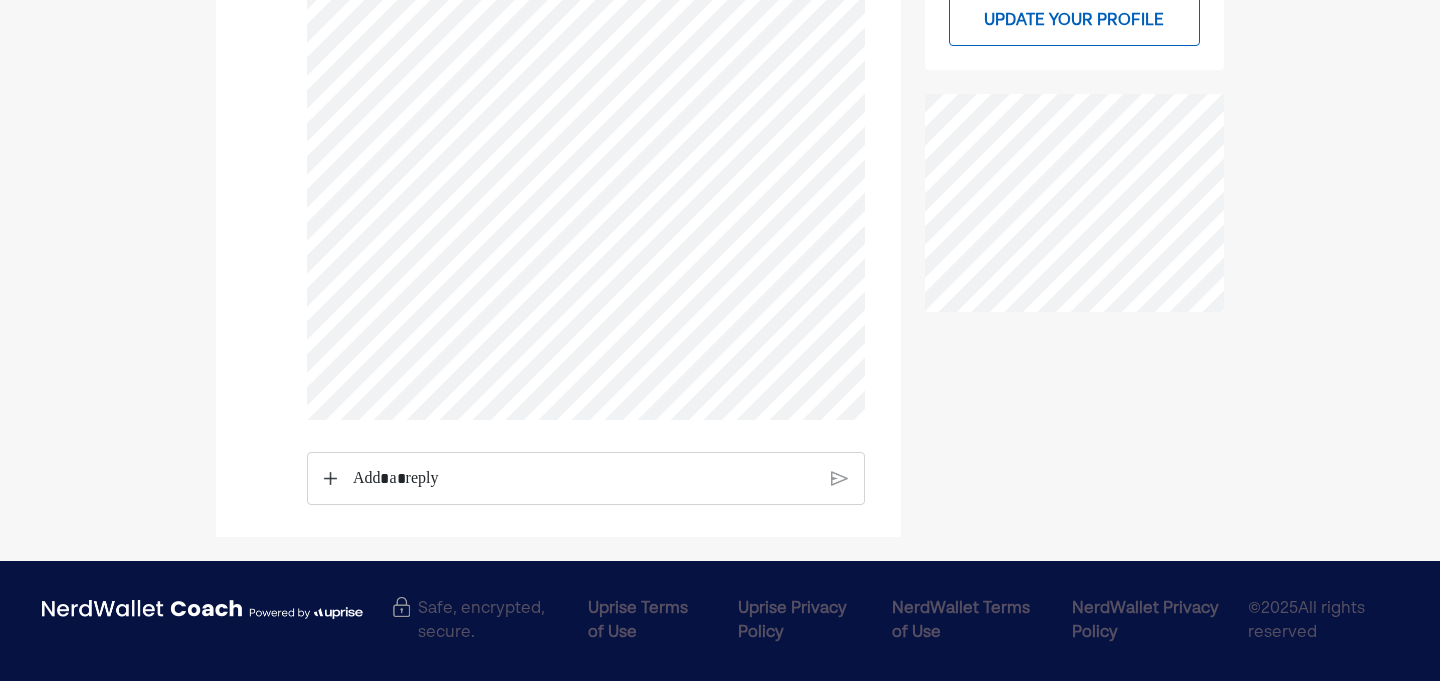 click at bounding box center (330, 478) 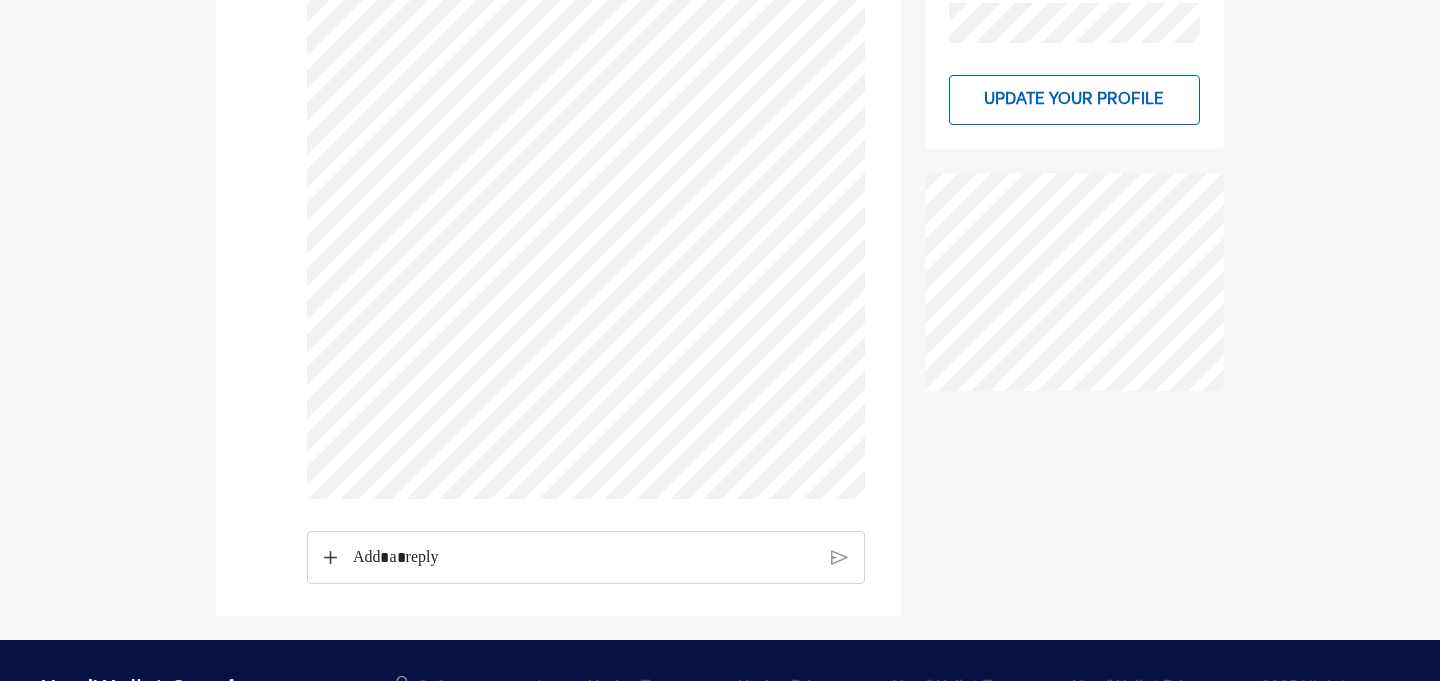 scroll, scrollTop: 464, scrollLeft: 0, axis: vertical 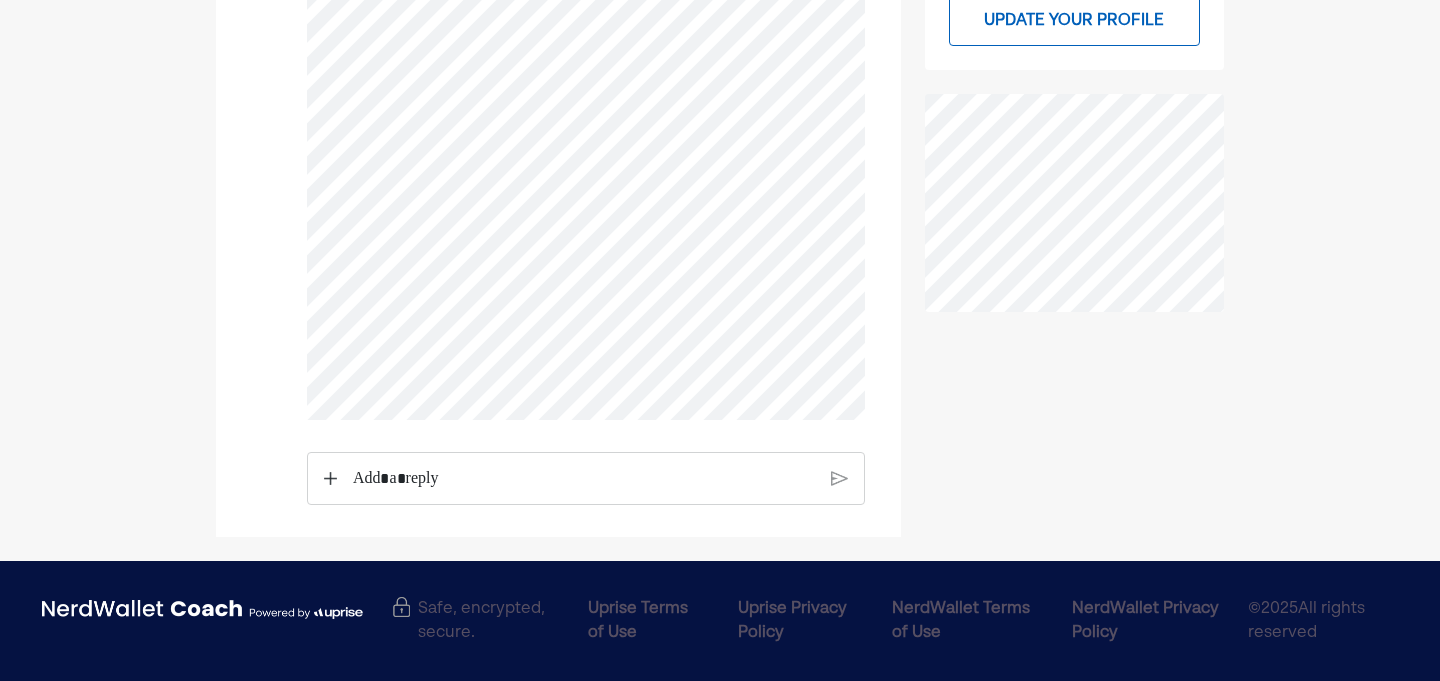 click at bounding box center (330, 478) 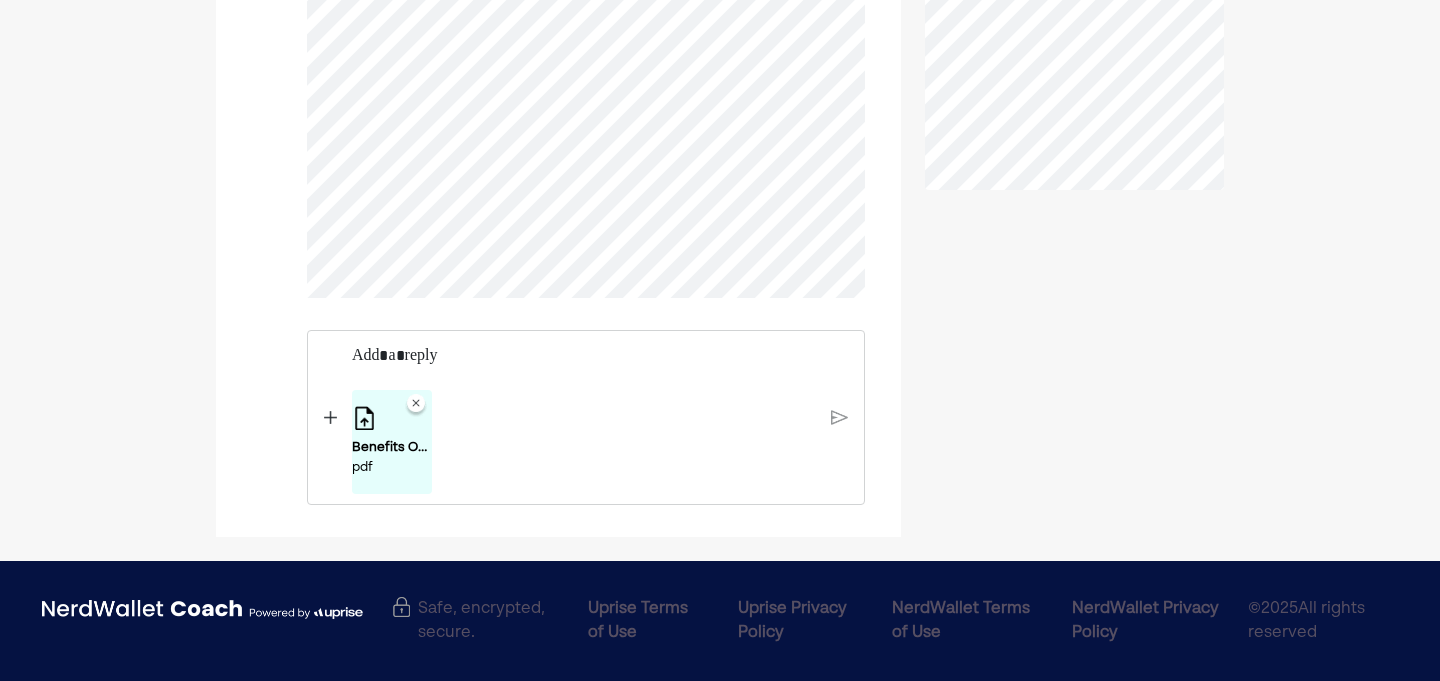 click at bounding box center (584, 356) 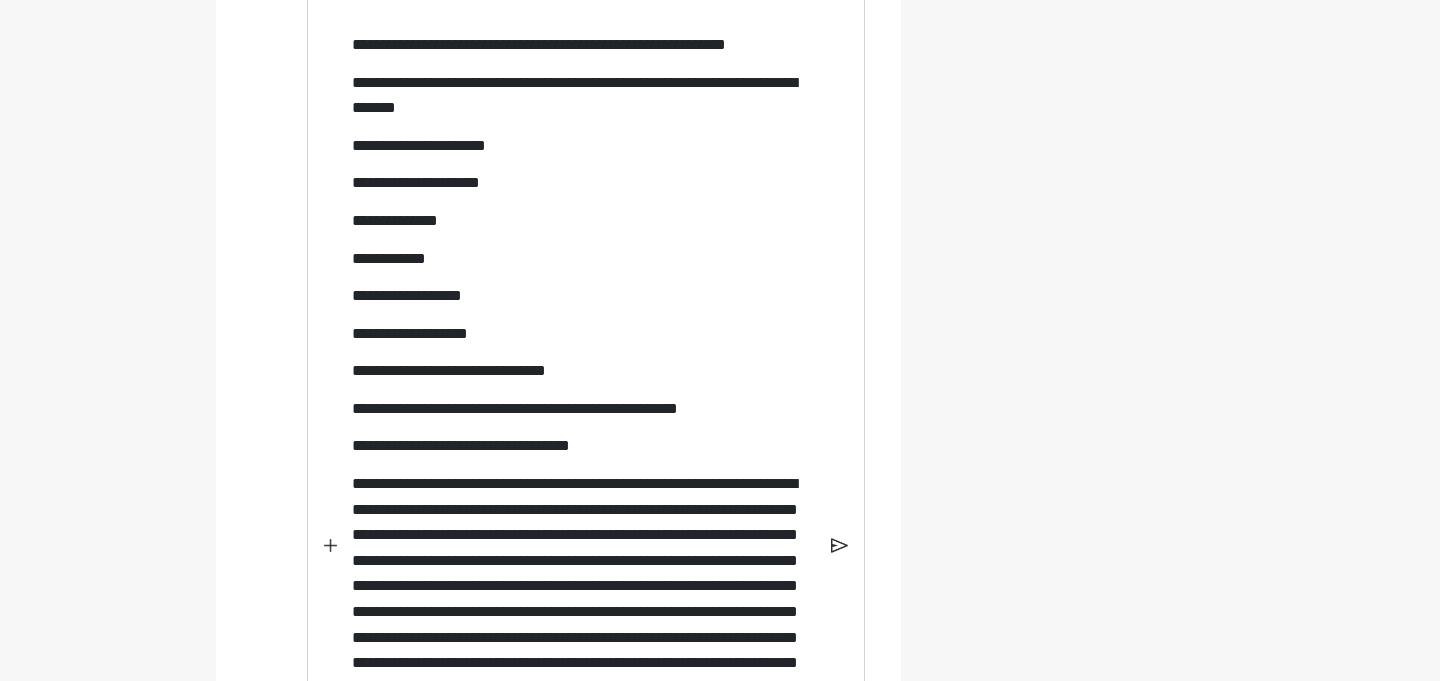 scroll, scrollTop: 1444, scrollLeft: 0, axis: vertical 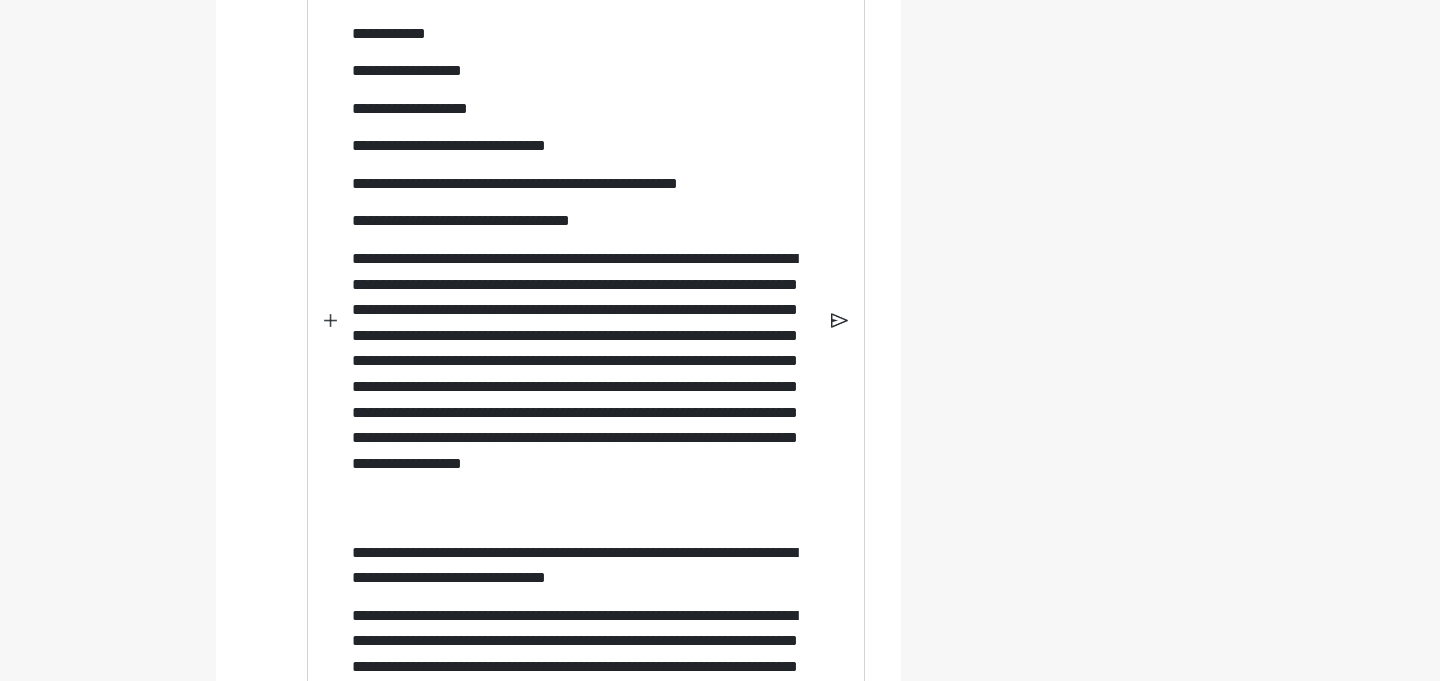 click at bounding box center [839, 320] 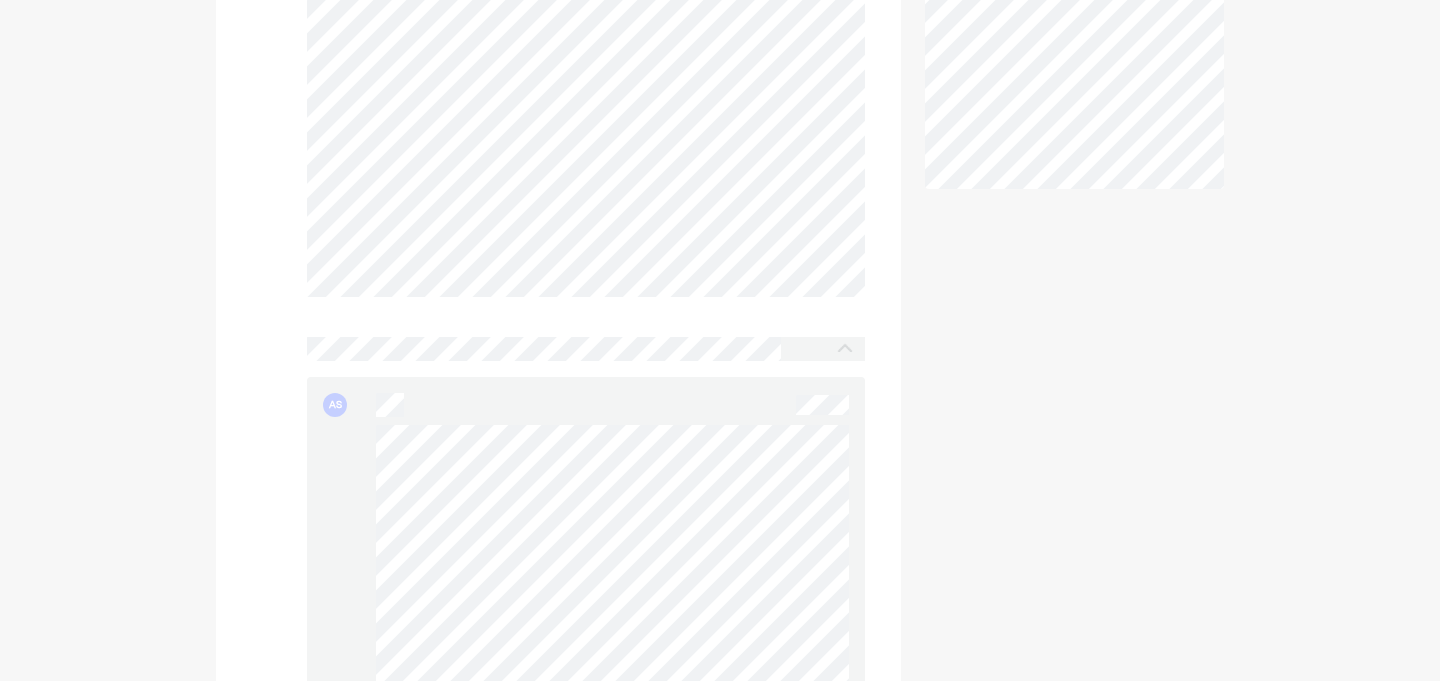 scroll, scrollTop: 564, scrollLeft: 0, axis: vertical 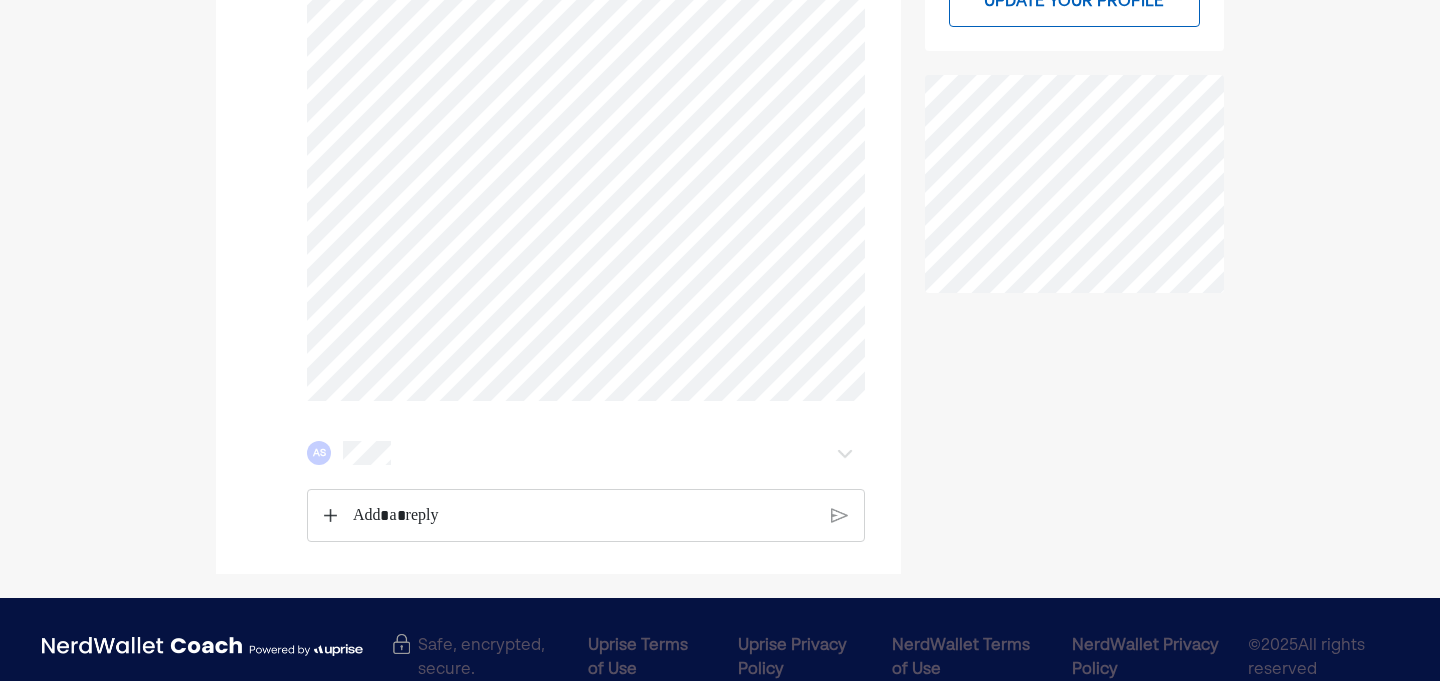 click at bounding box center [845, 453] 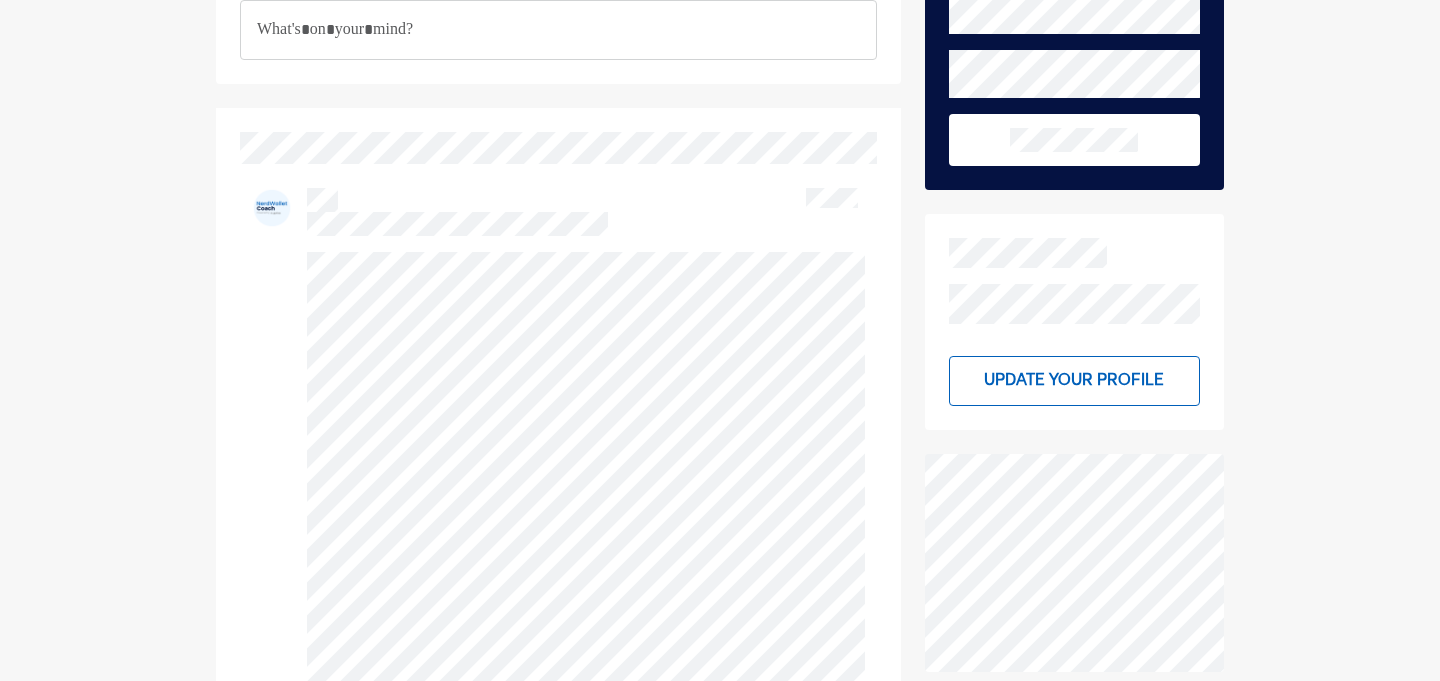 scroll, scrollTop: 440, scrollLeft: 0, axis: vertical 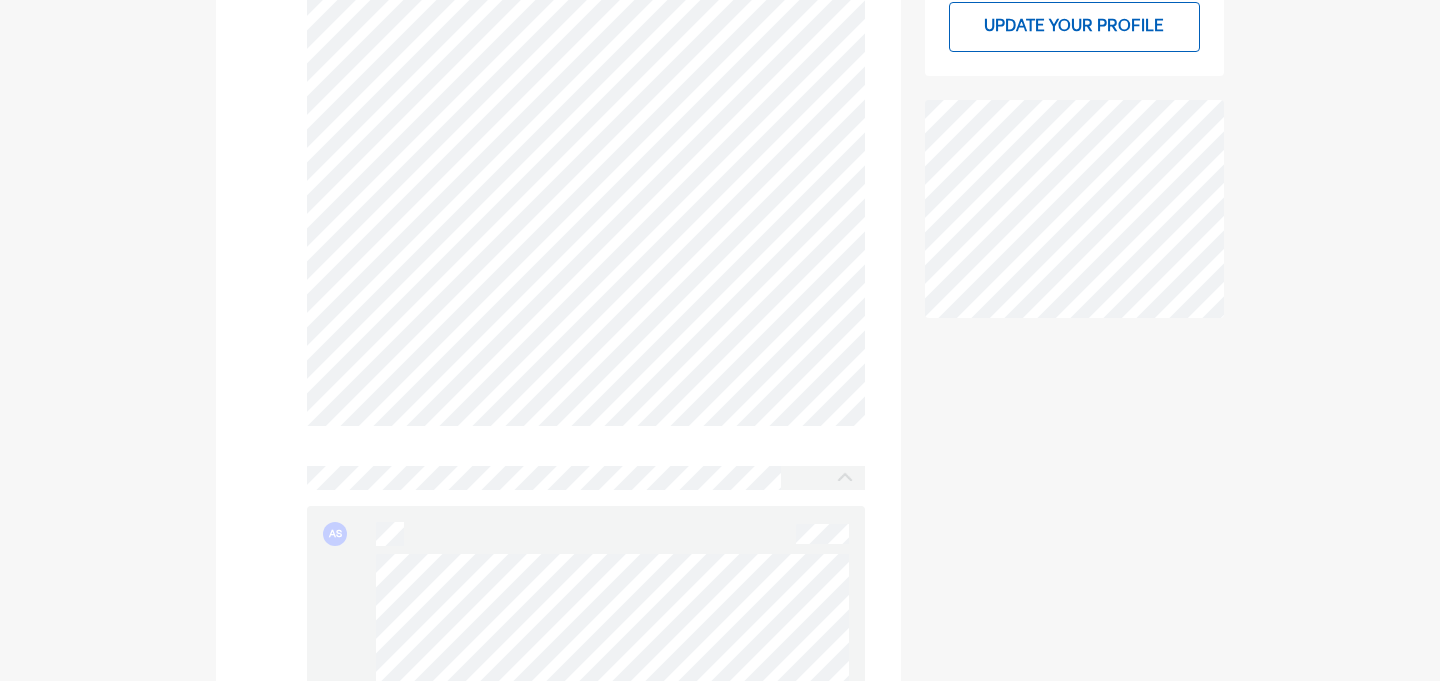 click on "AS Benefits OnLine.pdf pdf" at bounding box center [558, 1005] 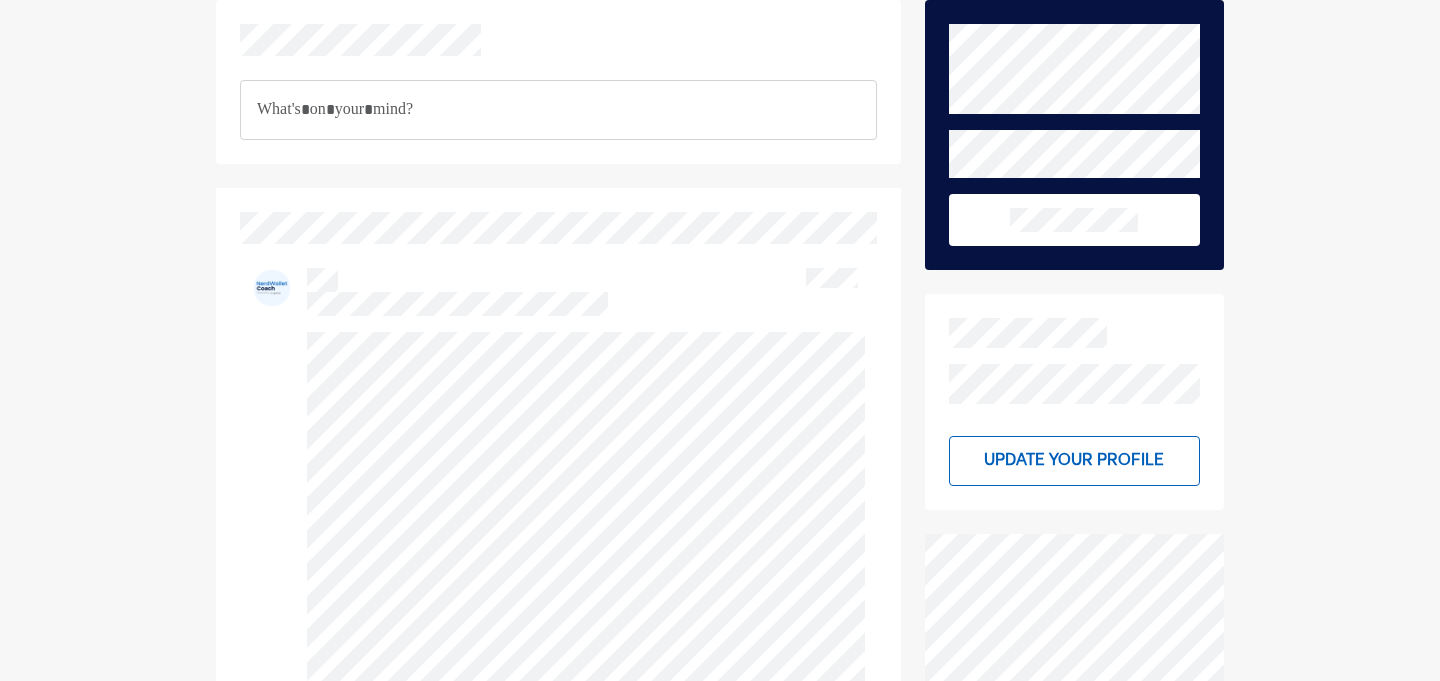 scroll, scrollTop: 0, scrollLeft: 0, axis: both 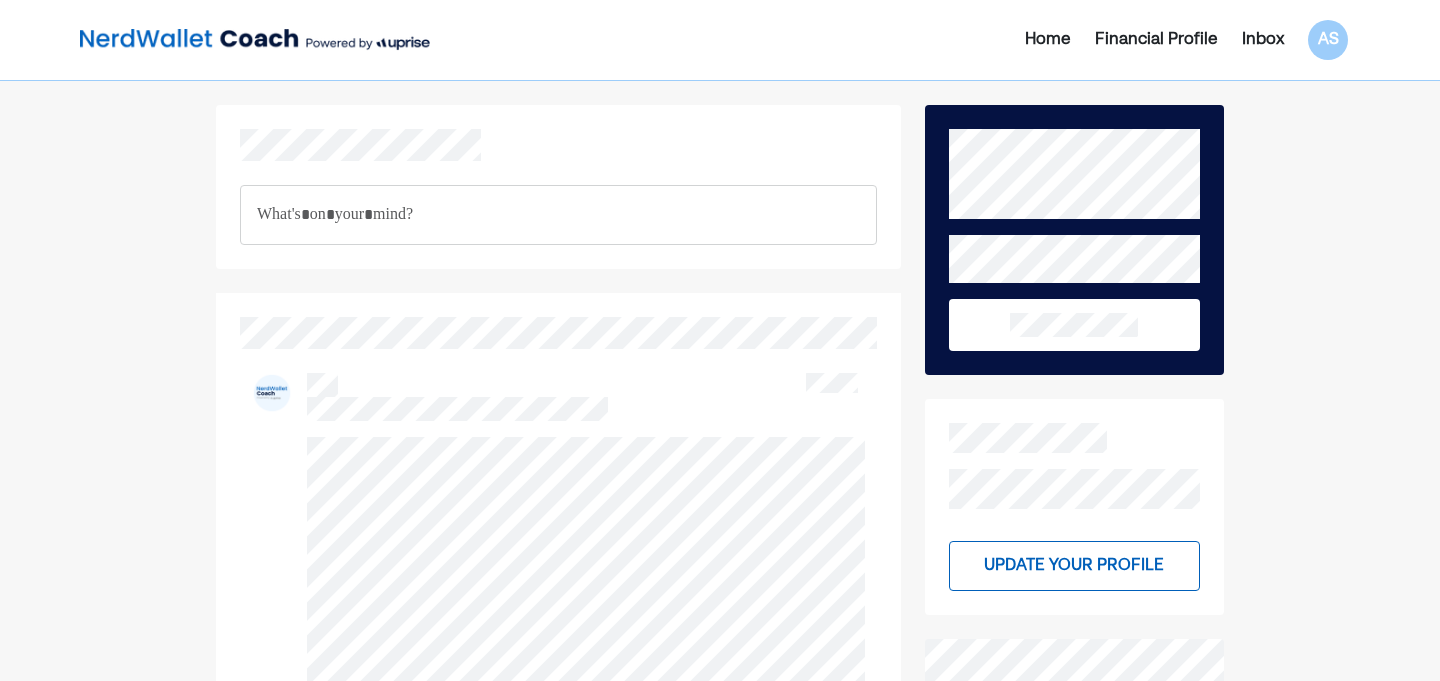 click at bounding box center (255, 40) 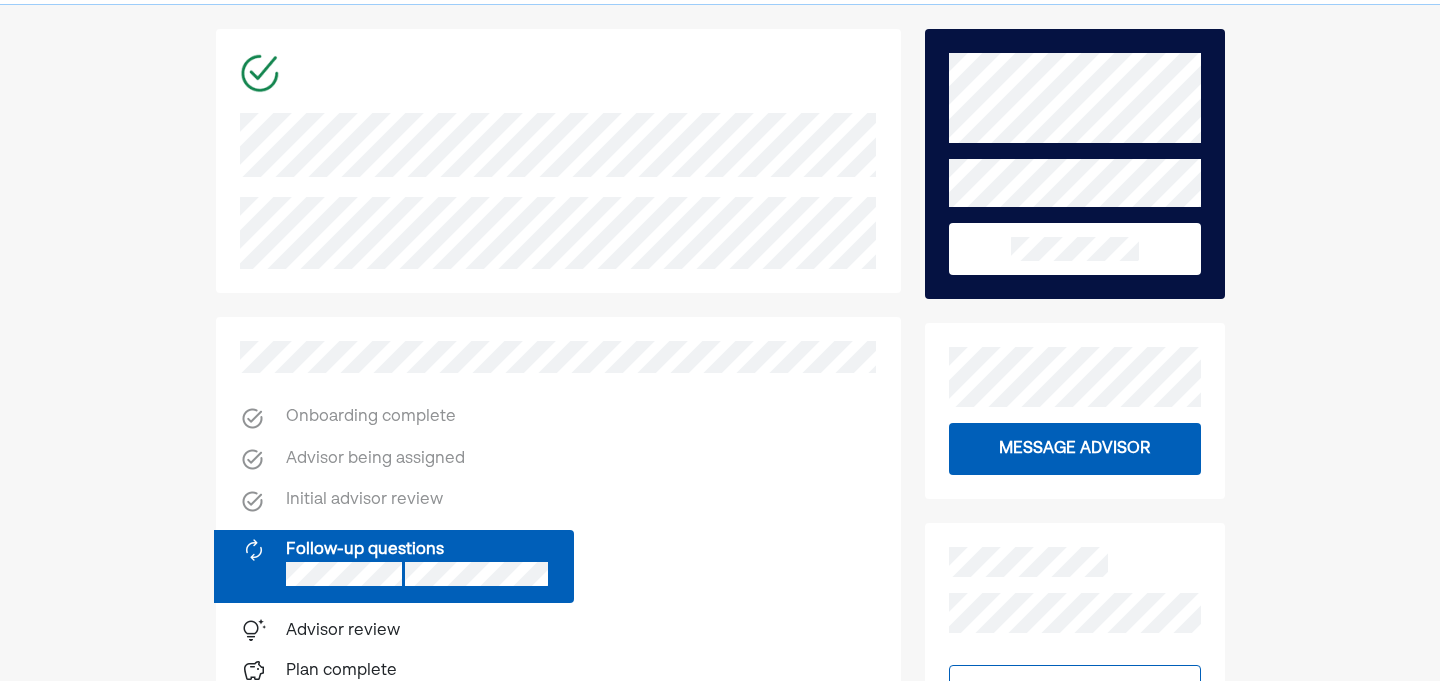 scroll, scrollTop: 192, scrollLeft: 0, axis: vertical 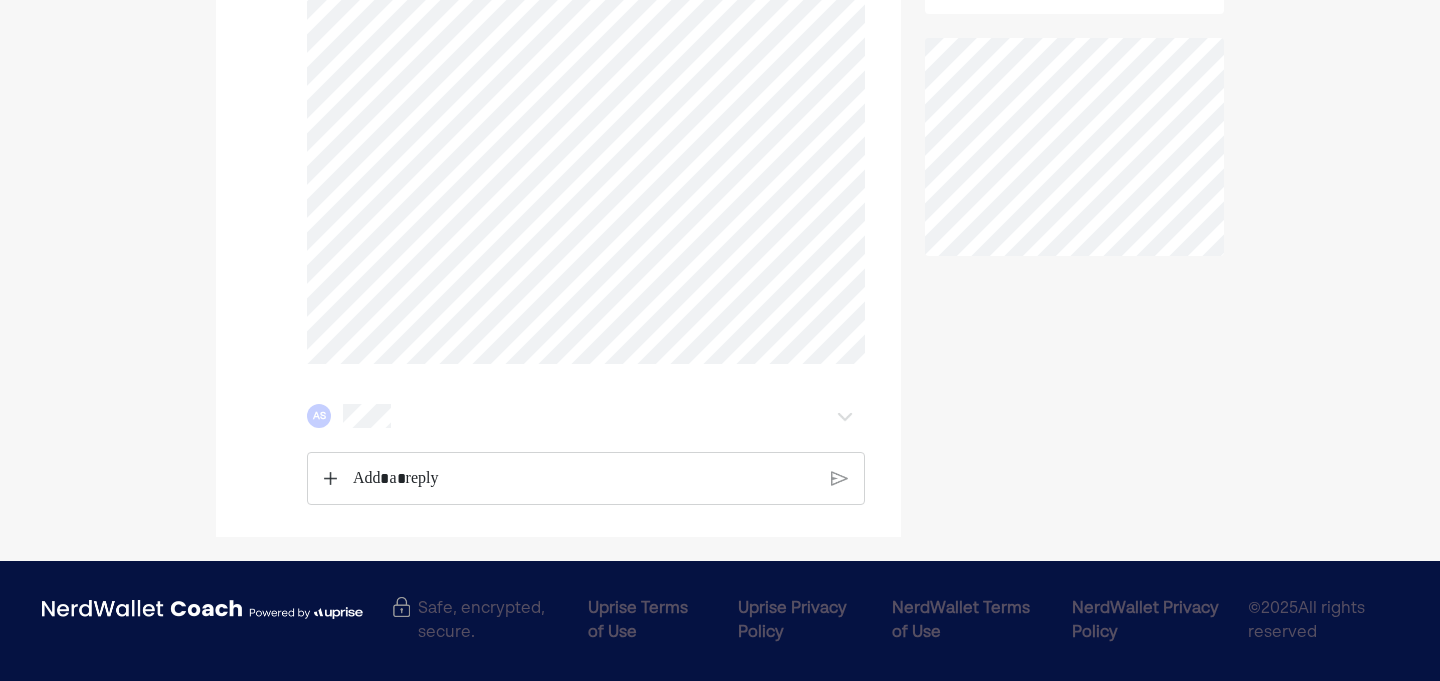 click on "AS" at bounding box center (585, 416) 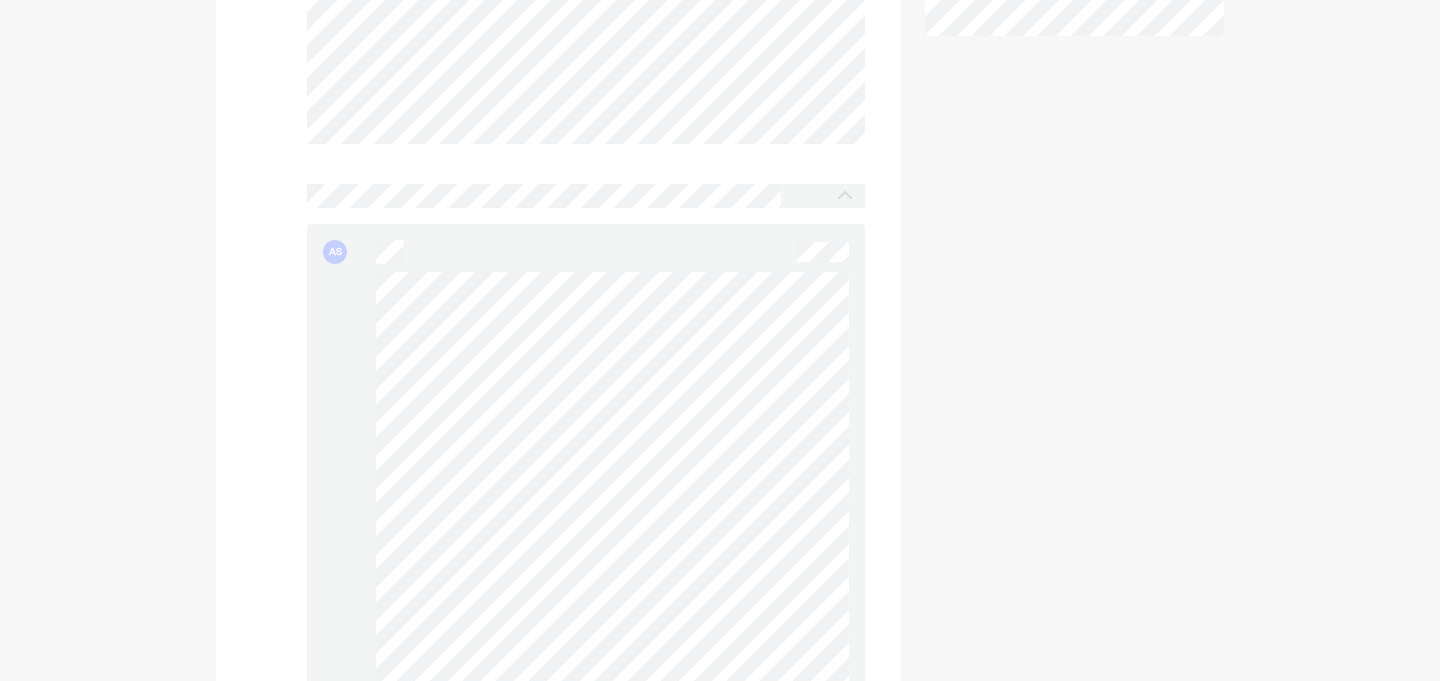 scroll, scrollTop: 479, scrollLeft: 0, axis: vertical 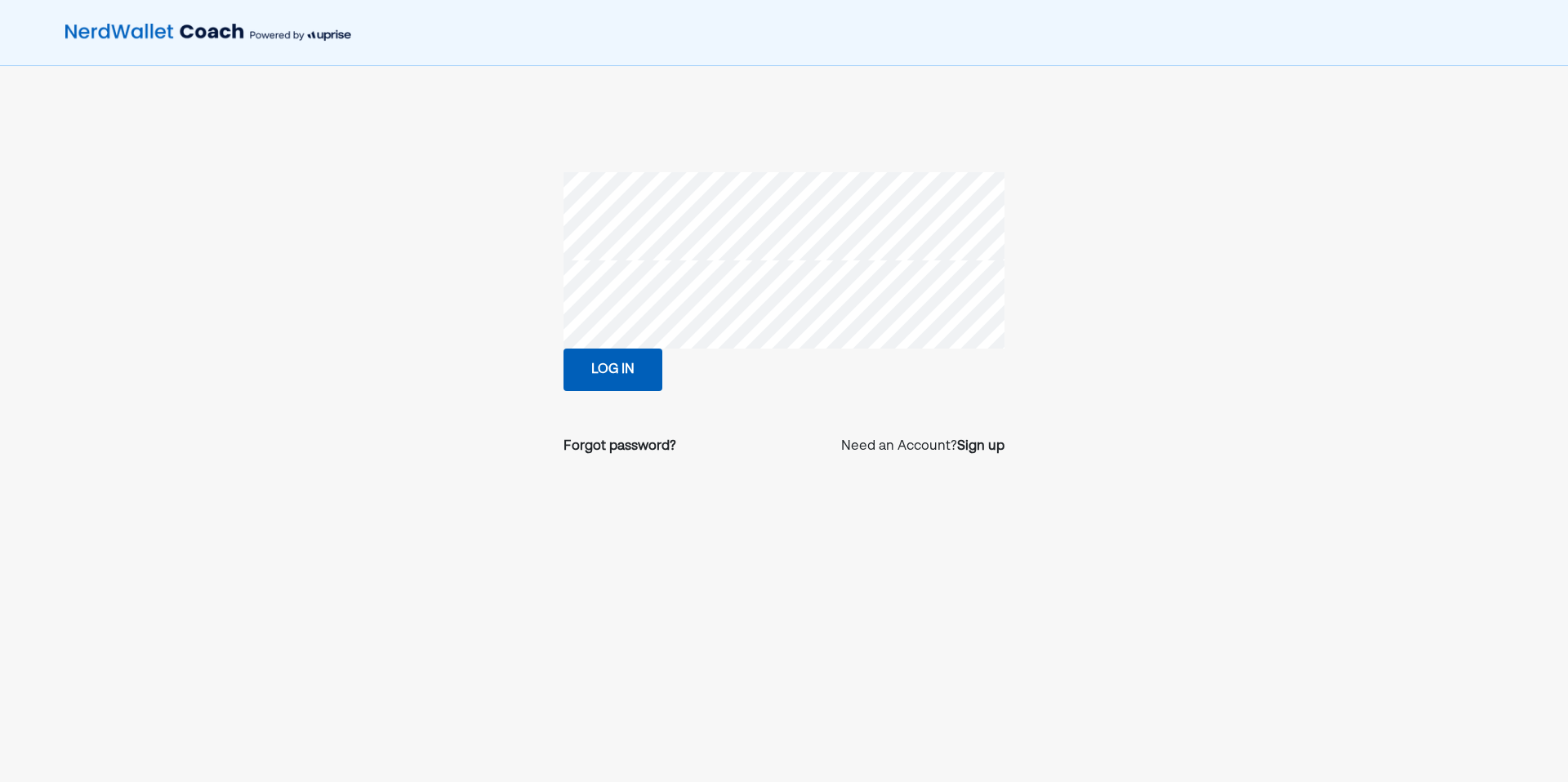 click on "Log in" at bounding box center [612, 370] 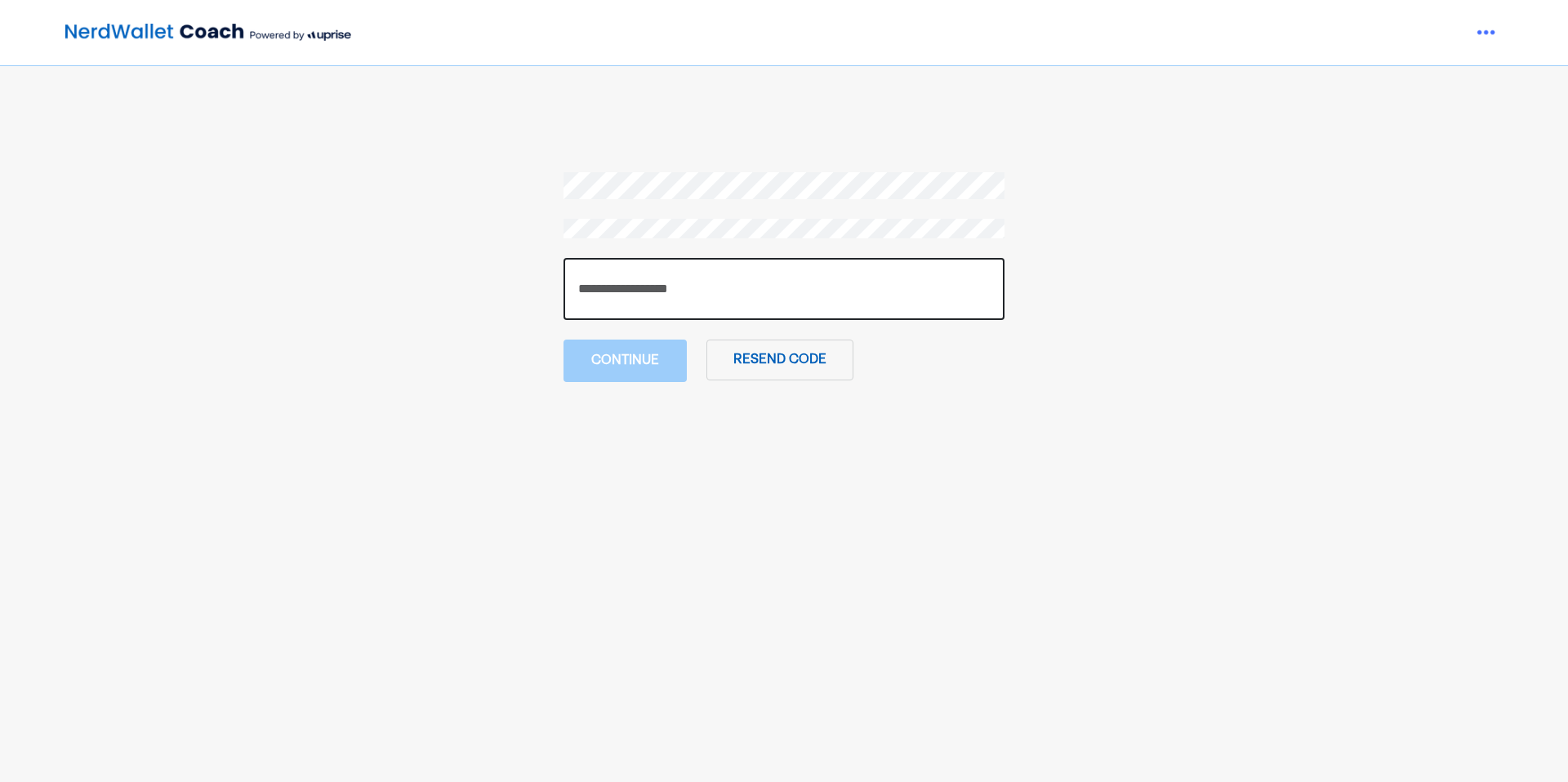 click at bounding box center (784, 289) 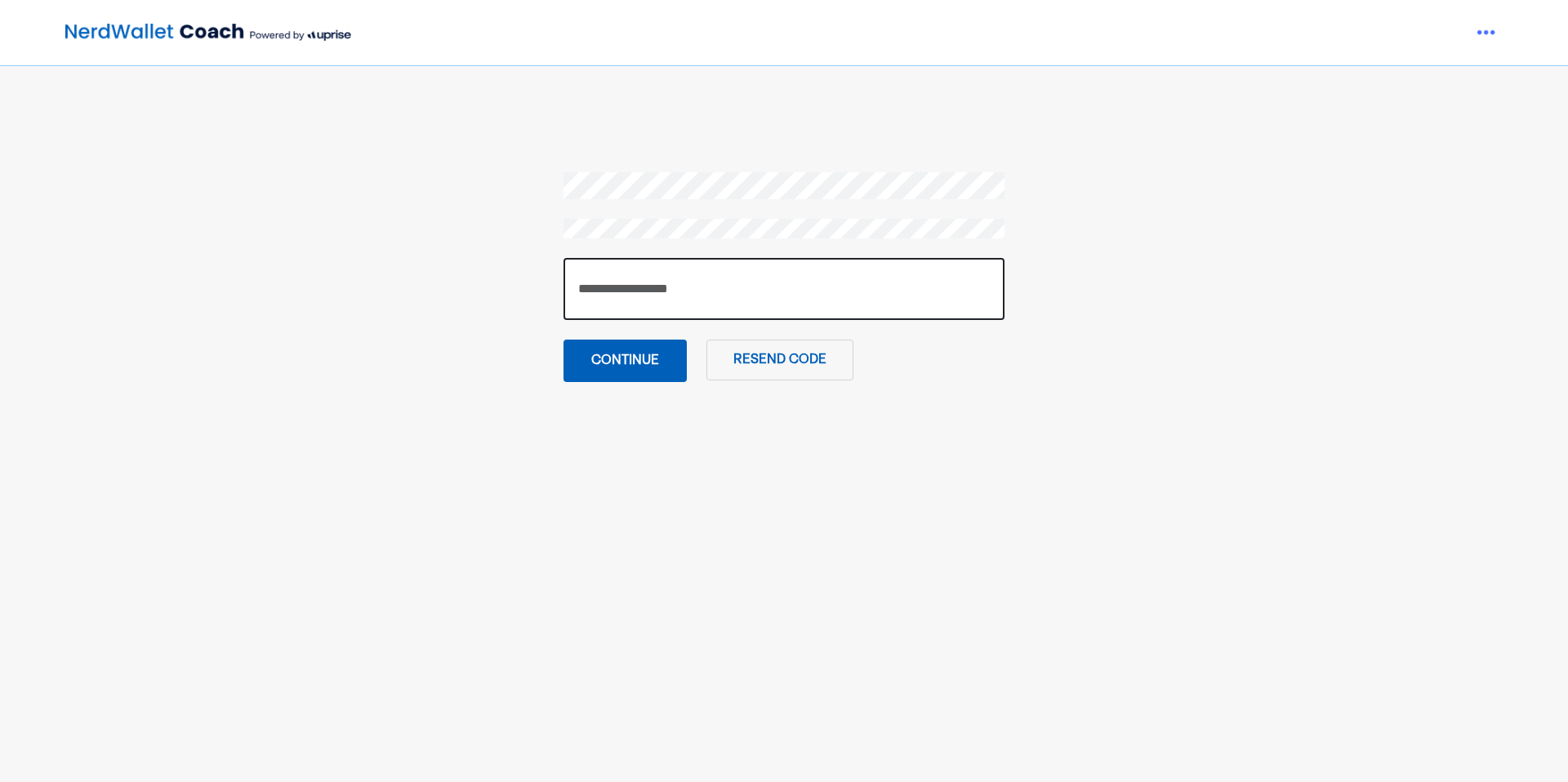 type on "******" 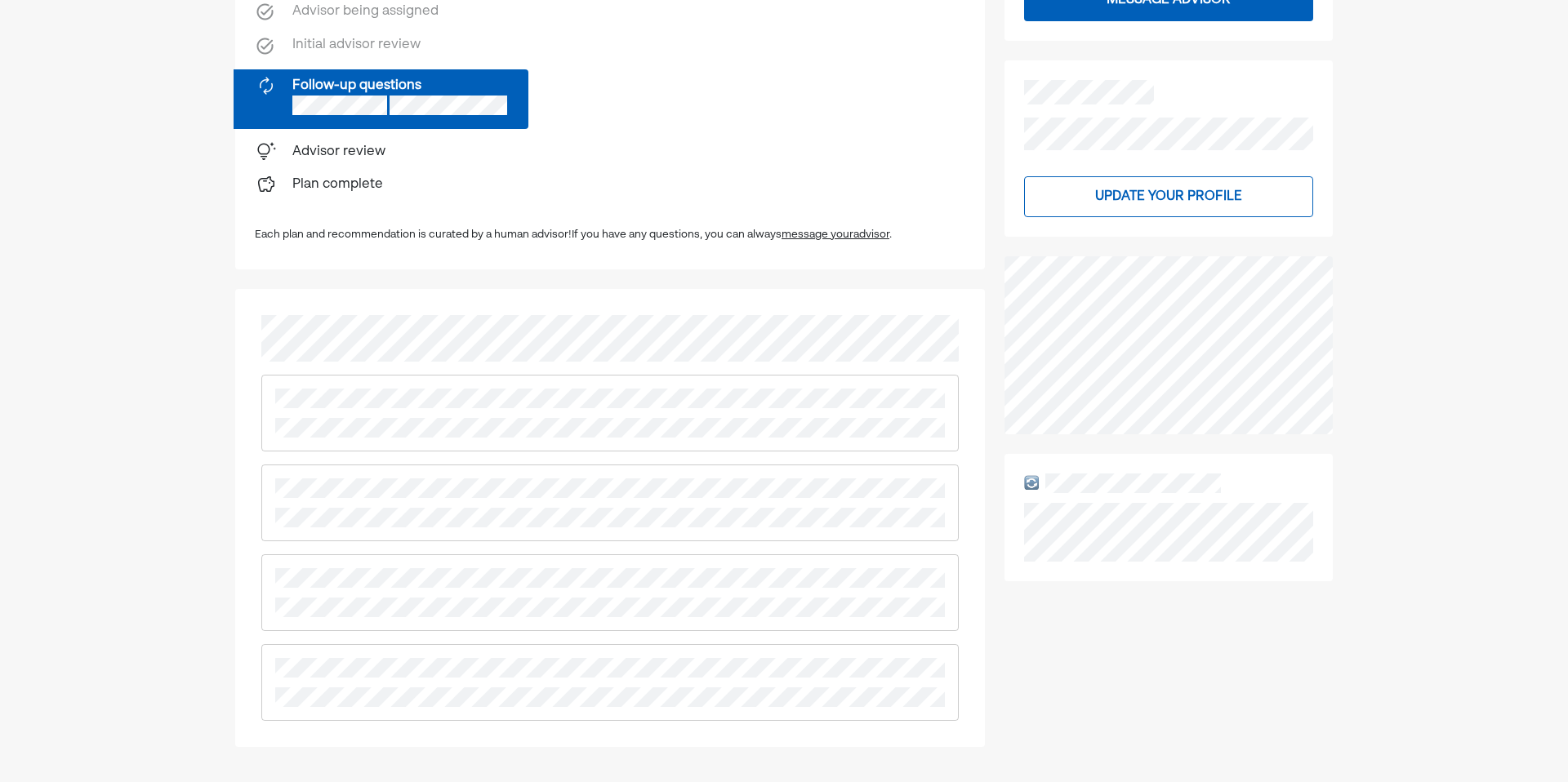scroll, scrollTop: 374, scrollLeft: 0, axis: vertical 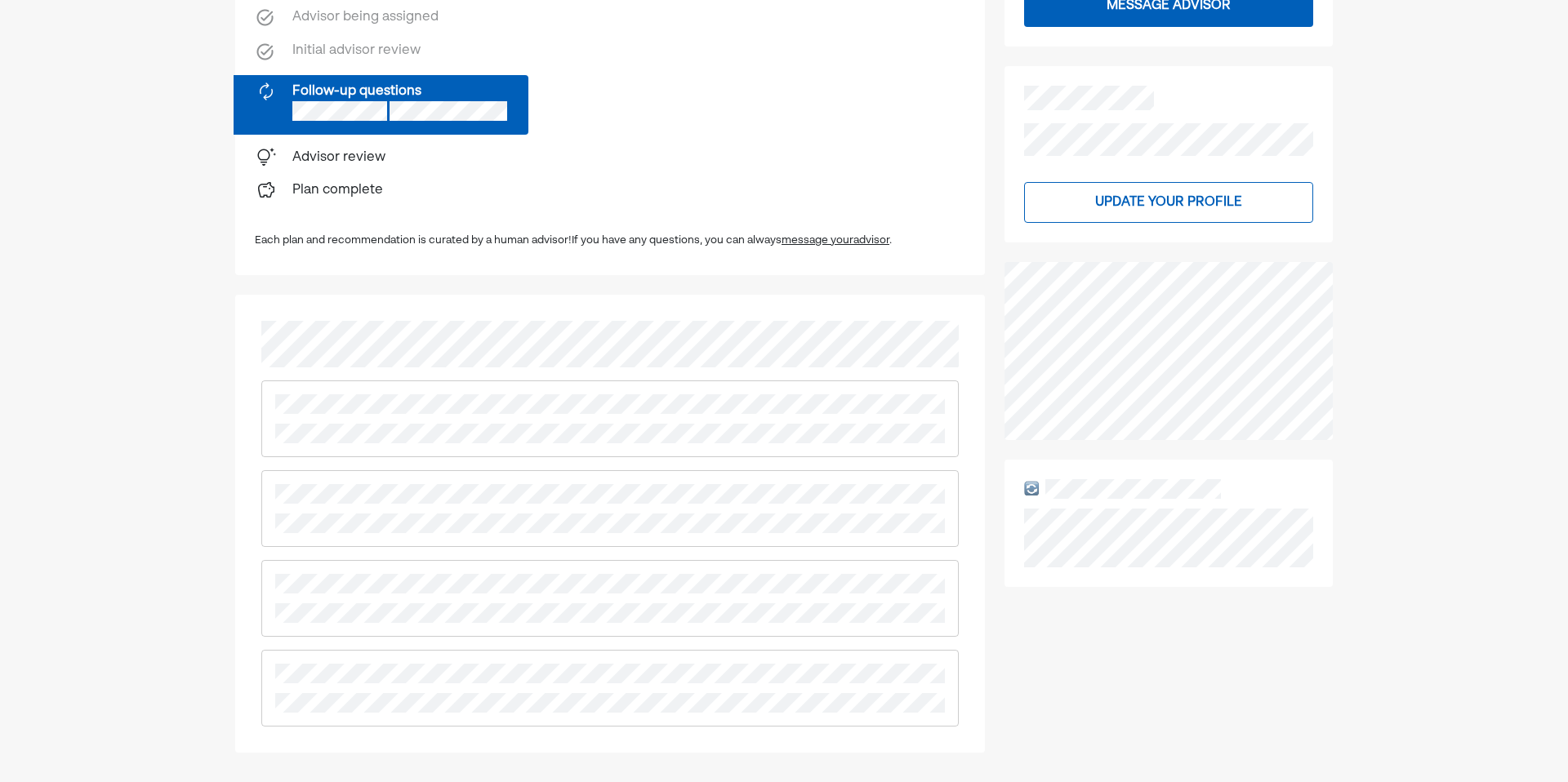 click on "Advisor review" at bounding box center [339, 158] 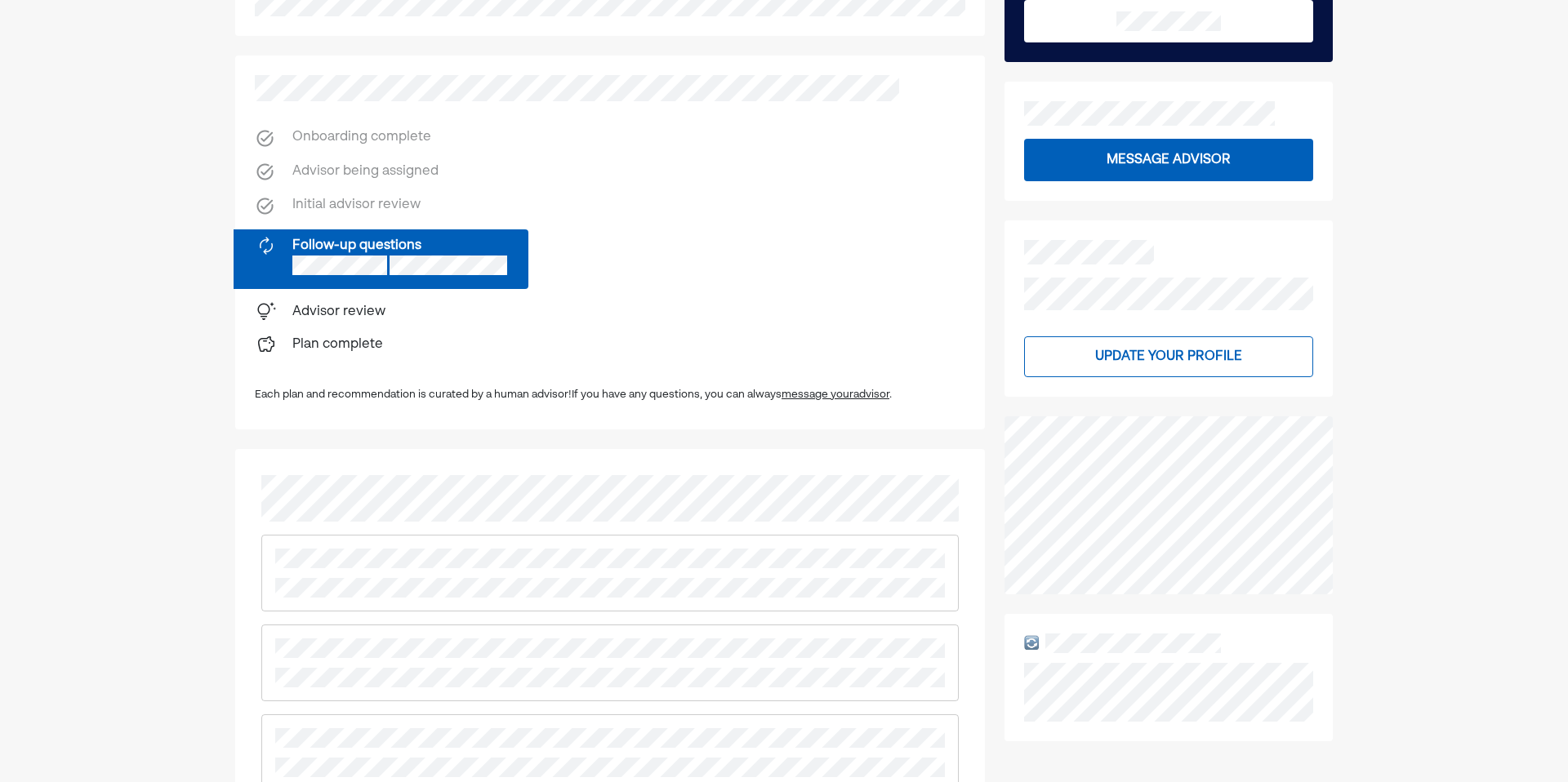 scroll, scrollTop: 291, scrollLeft: 0, axis: vertical 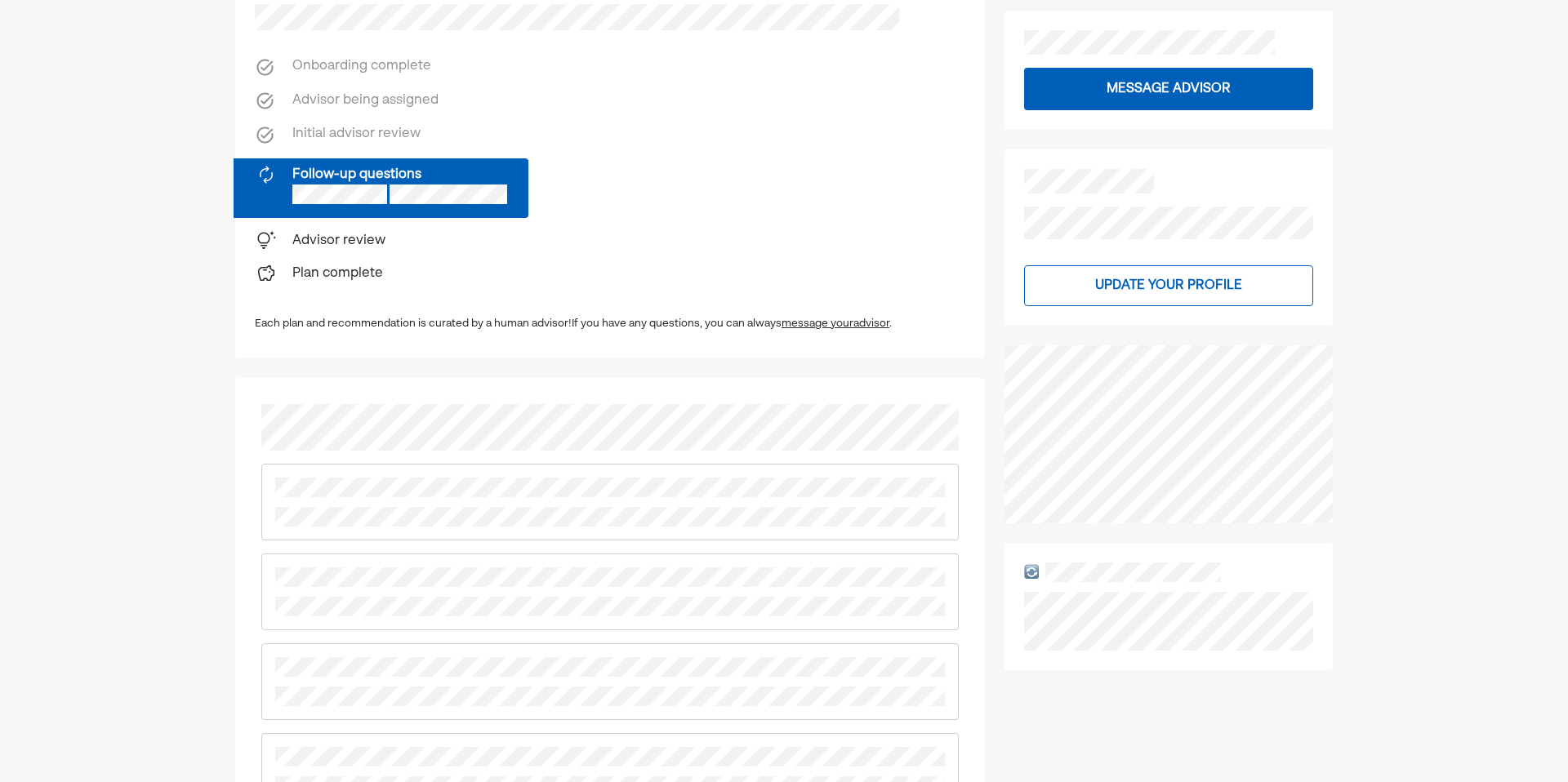 click on "Message advisor" at bounding box center [1169, 89] 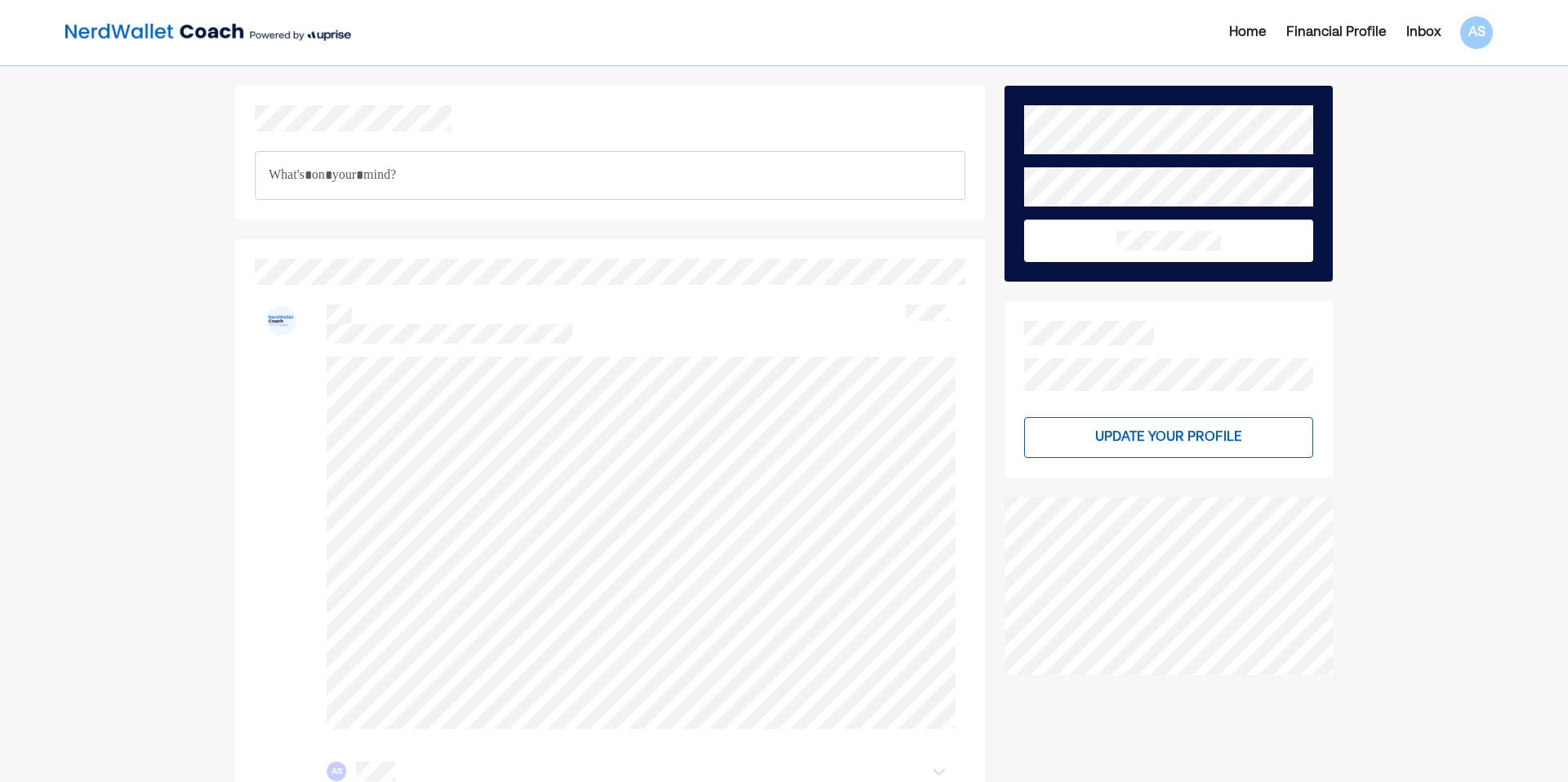 click at bounding box center (610, 176) 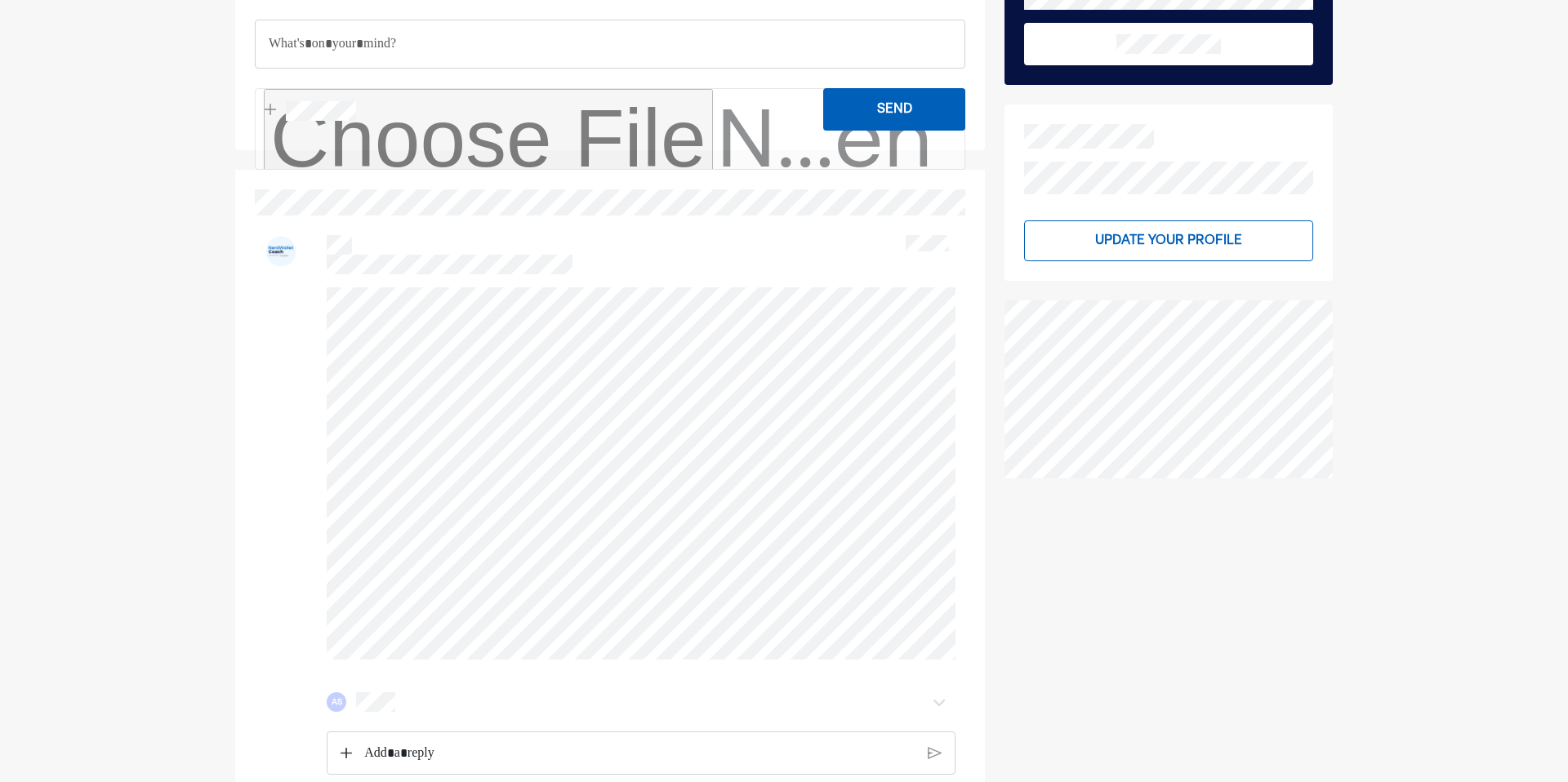 scroll, scrollTop: 327, scrollLeft: 0, axis: vertical 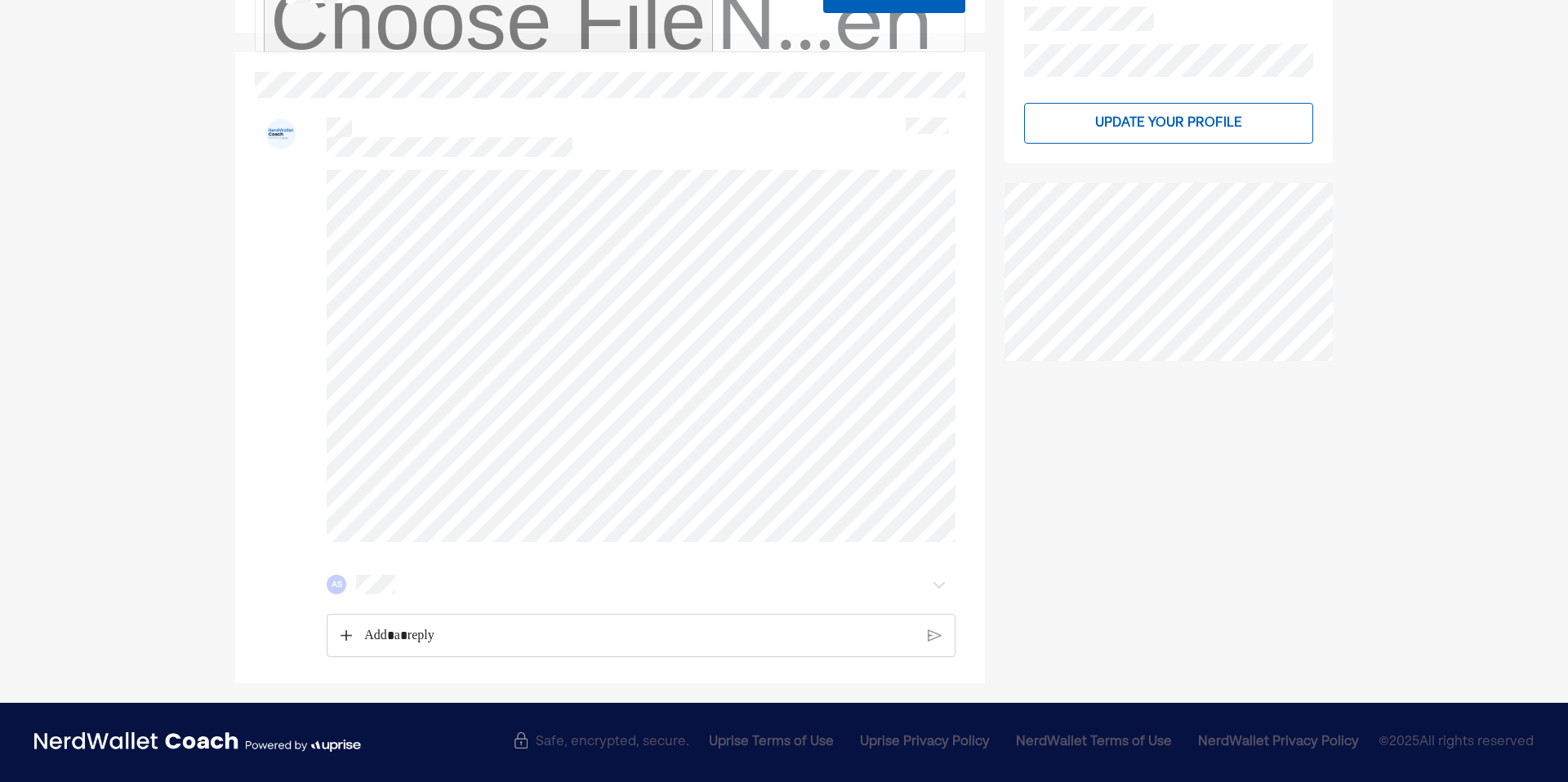 click at bounding box center [639, 636] 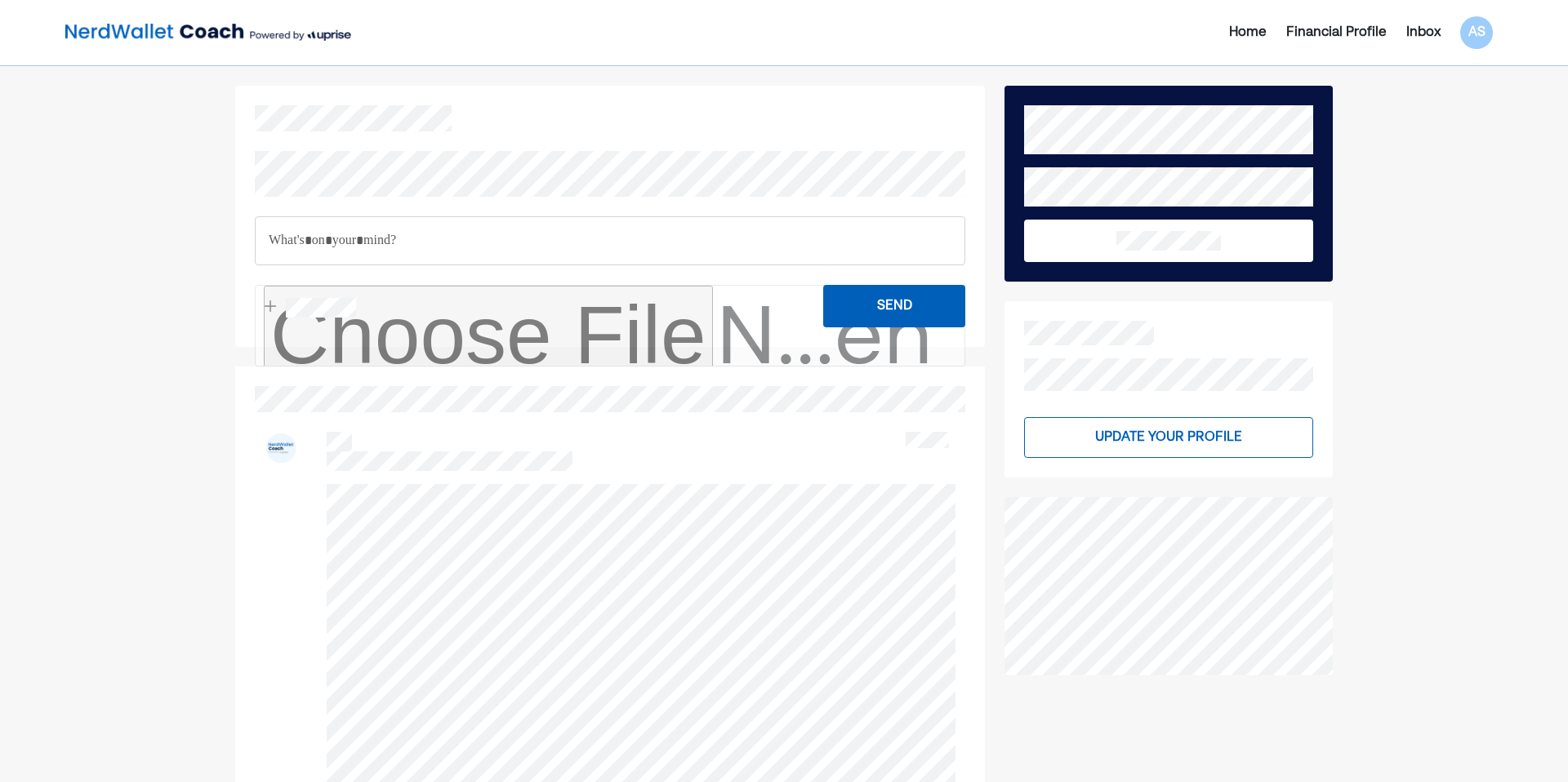 click on "Financial Profile" at bounding box center [1336, 33] 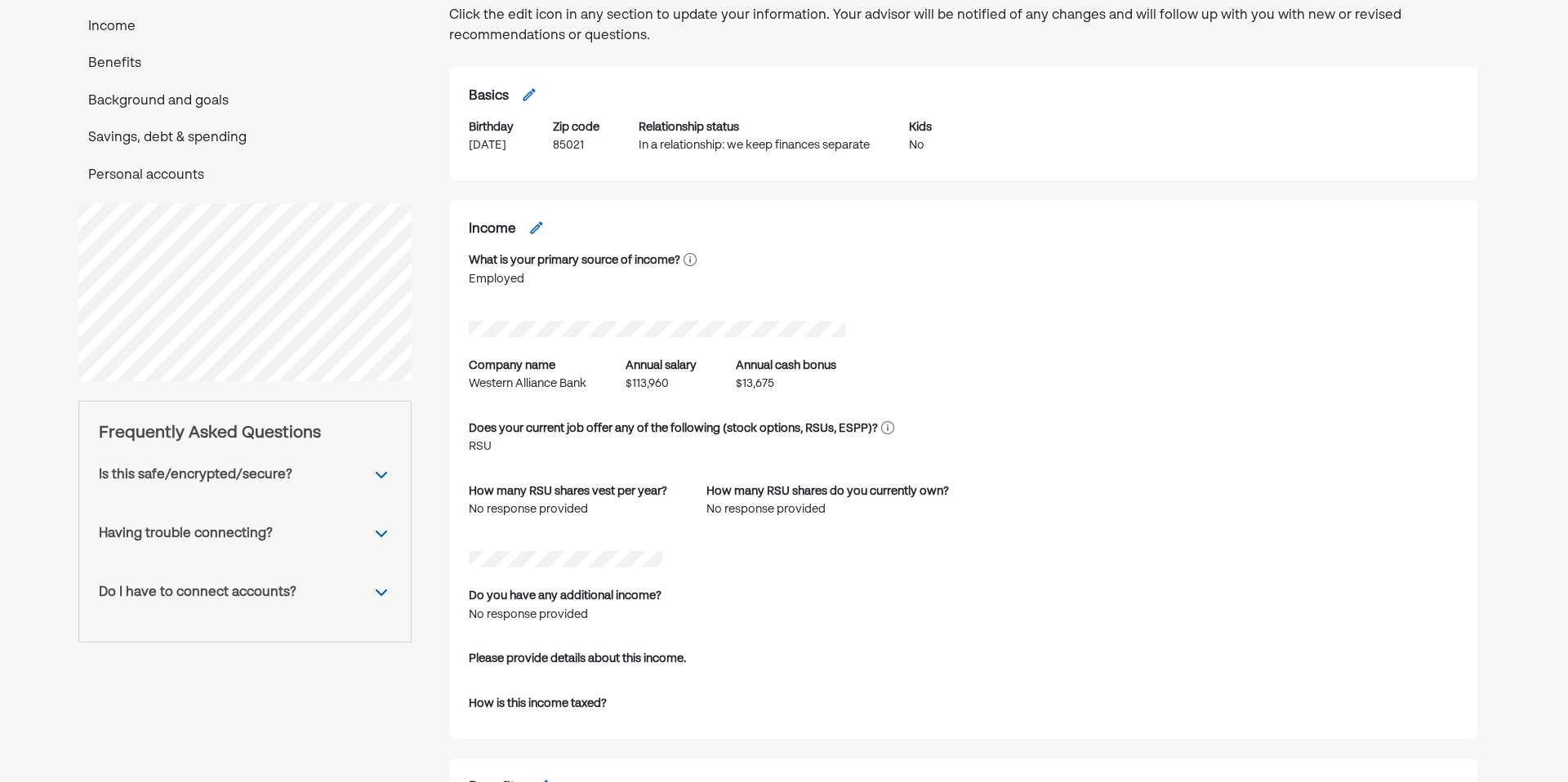 scroll, scrollTop: 183, scrollLeft: 0, axis: vertical 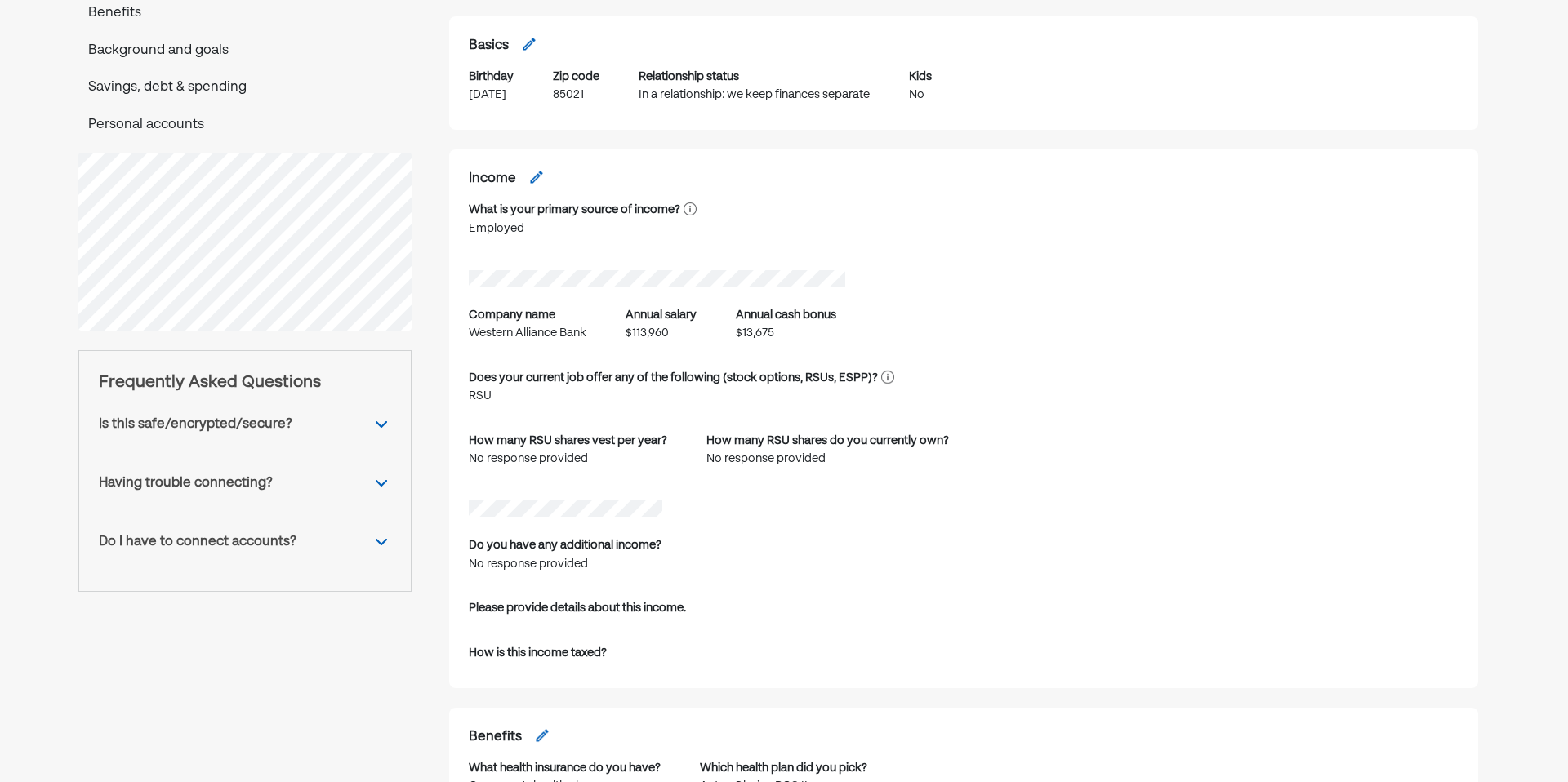 click on "Is this safe/encrypted/secure?" at bounding box center [245, 424] 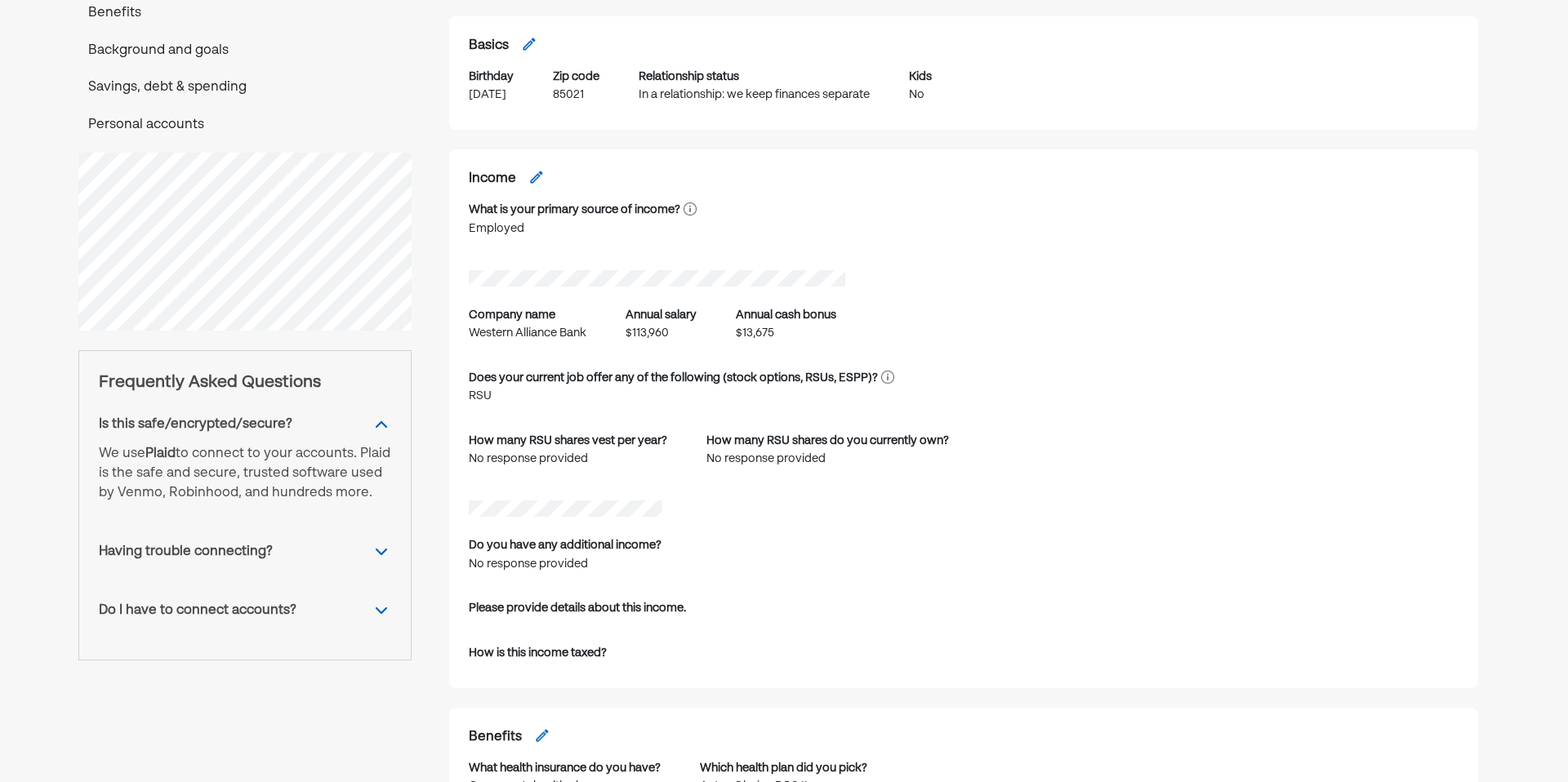 click on "Is this safe/encrypted/secure?" at bounding box center (245, 424) 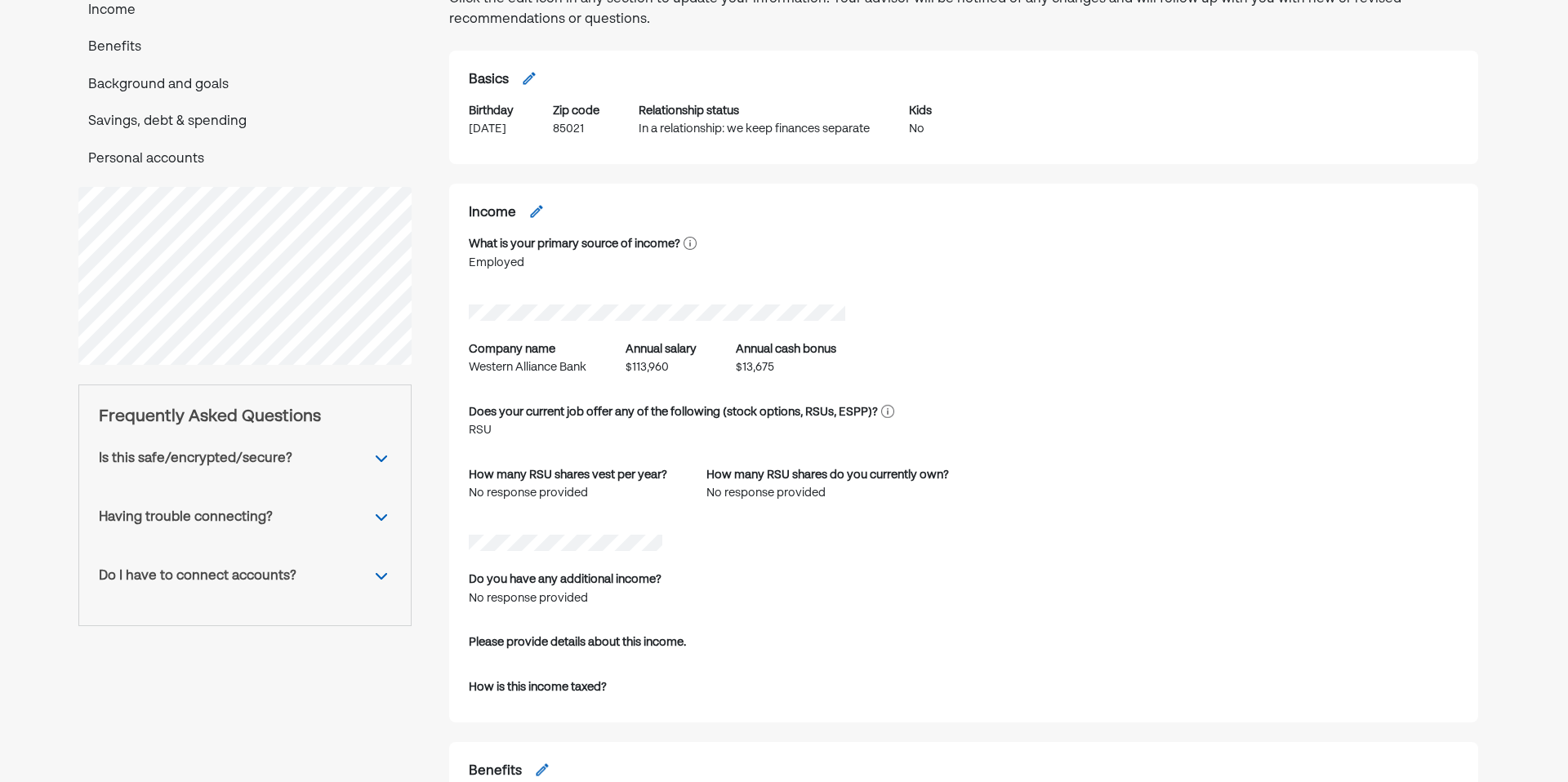 scroll, scrollTop: 0, scrollLeft: 0, axis: both 